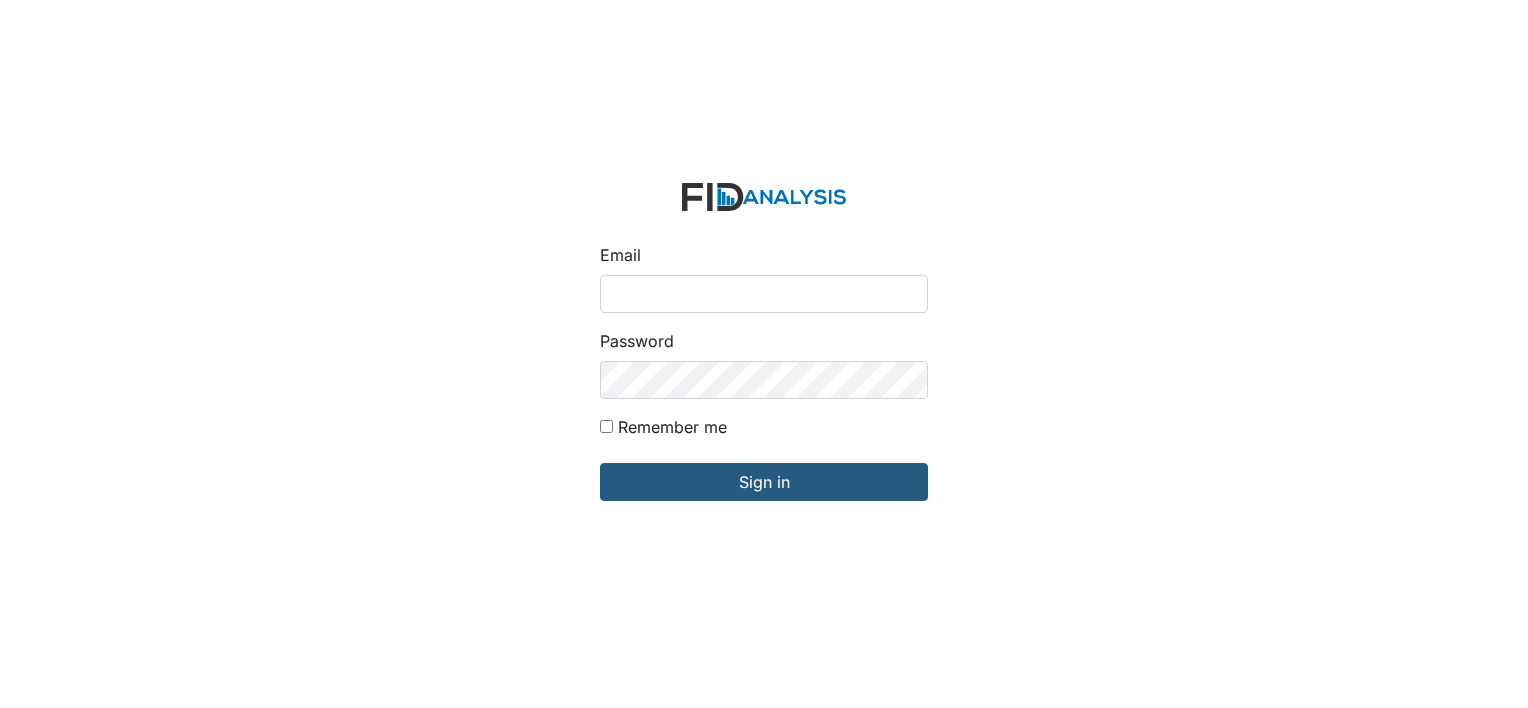 scroll, scrollTop: 0, scrollLeft: 0, axis: both 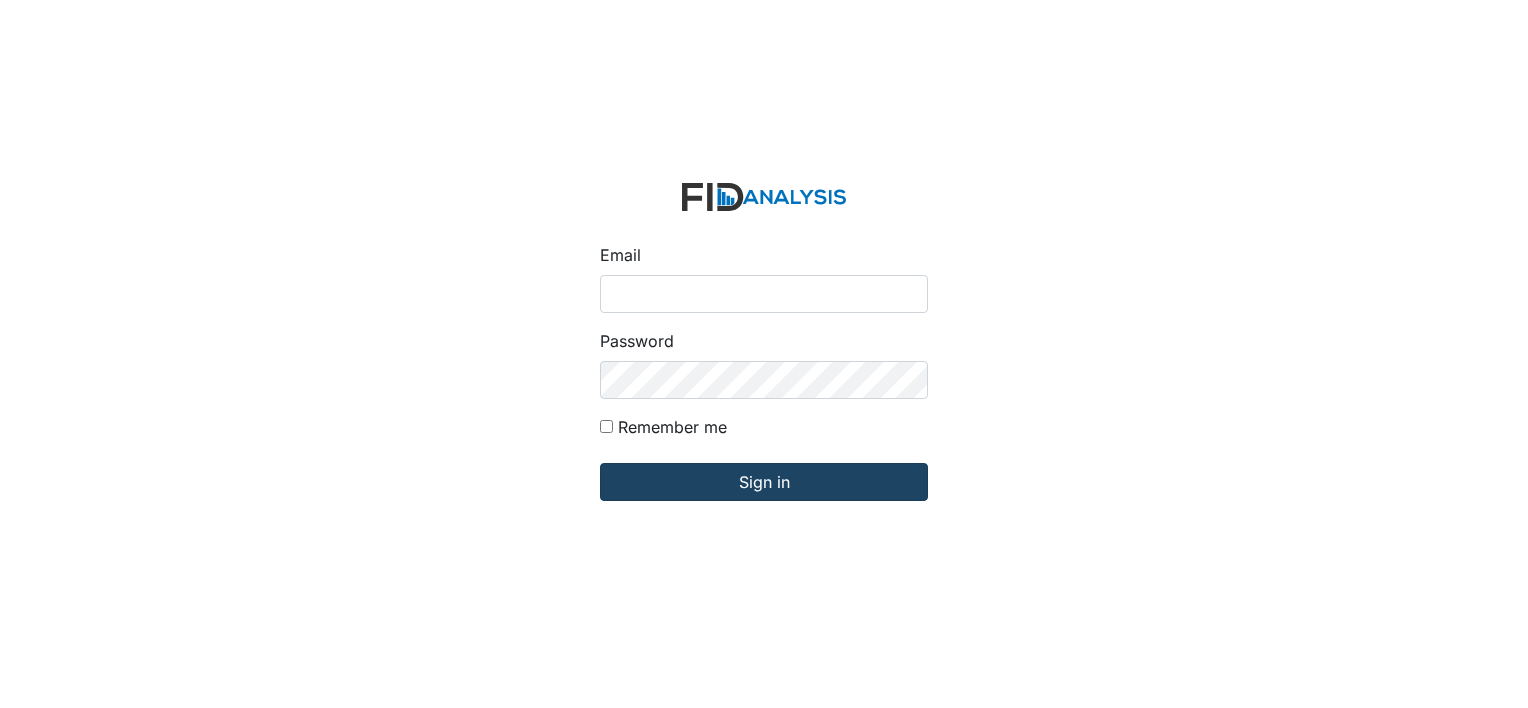 type on "[PERSON_NAME][EMAIL_ADDRESS][DOMAIN_NAME]" 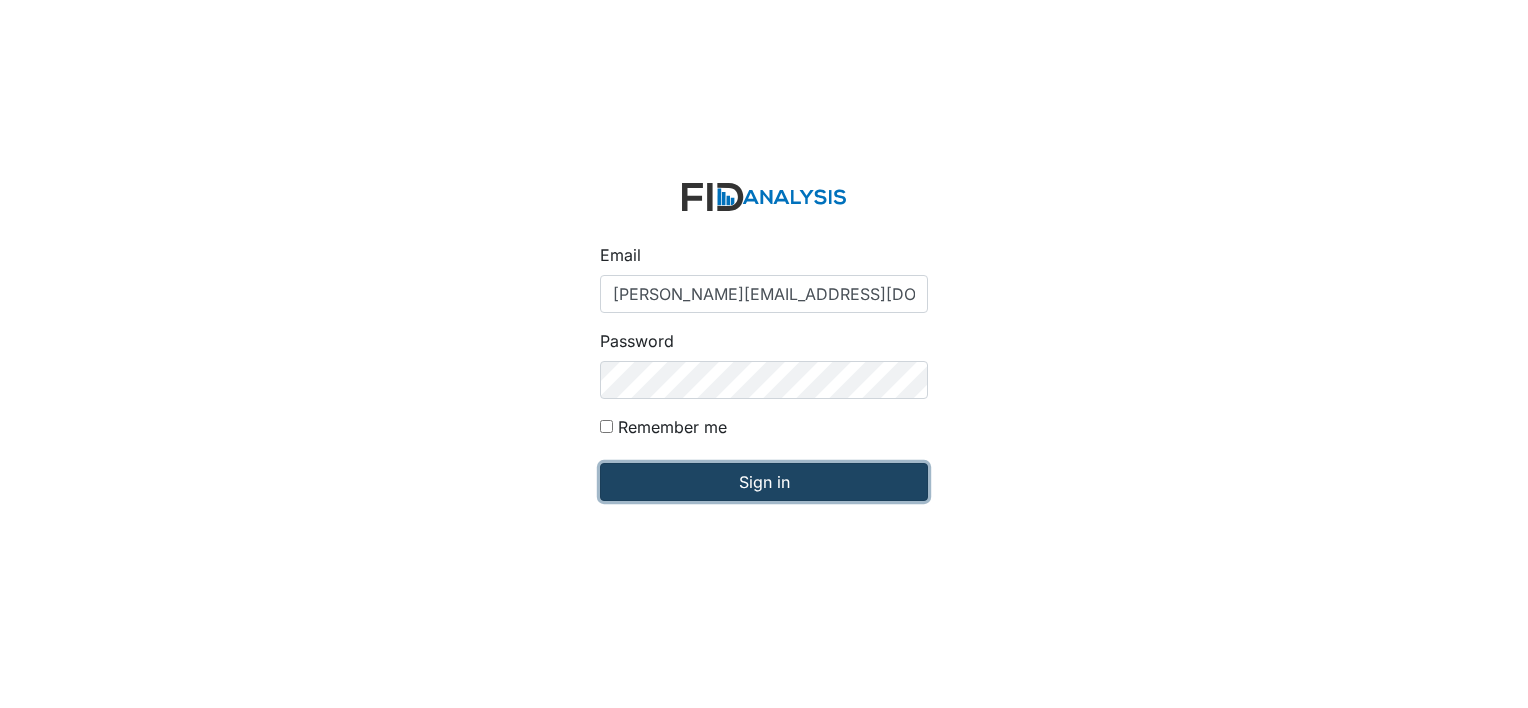 click on "Sign in" at bounding box center [764, 482] 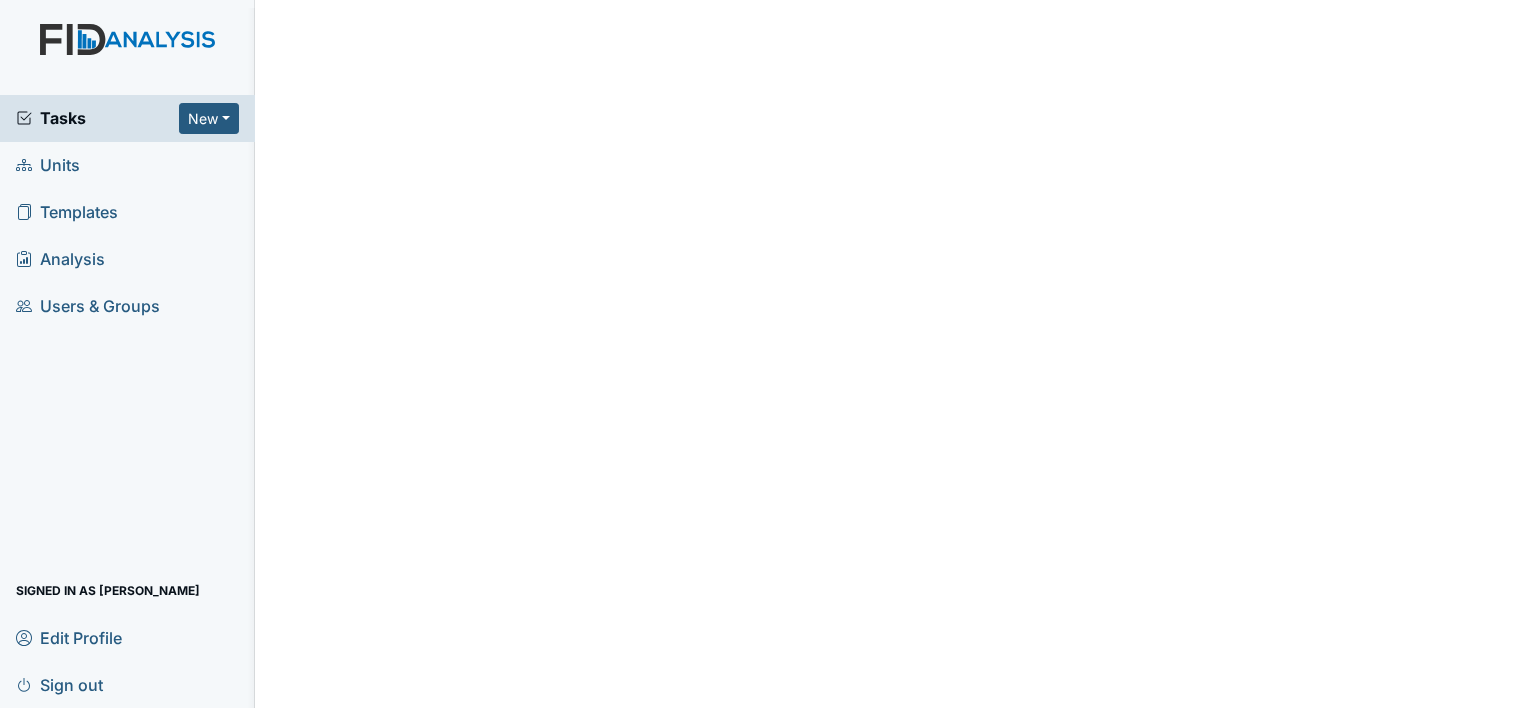 scroll, scrollTop: 0, scrollLeft: 0, axis: both 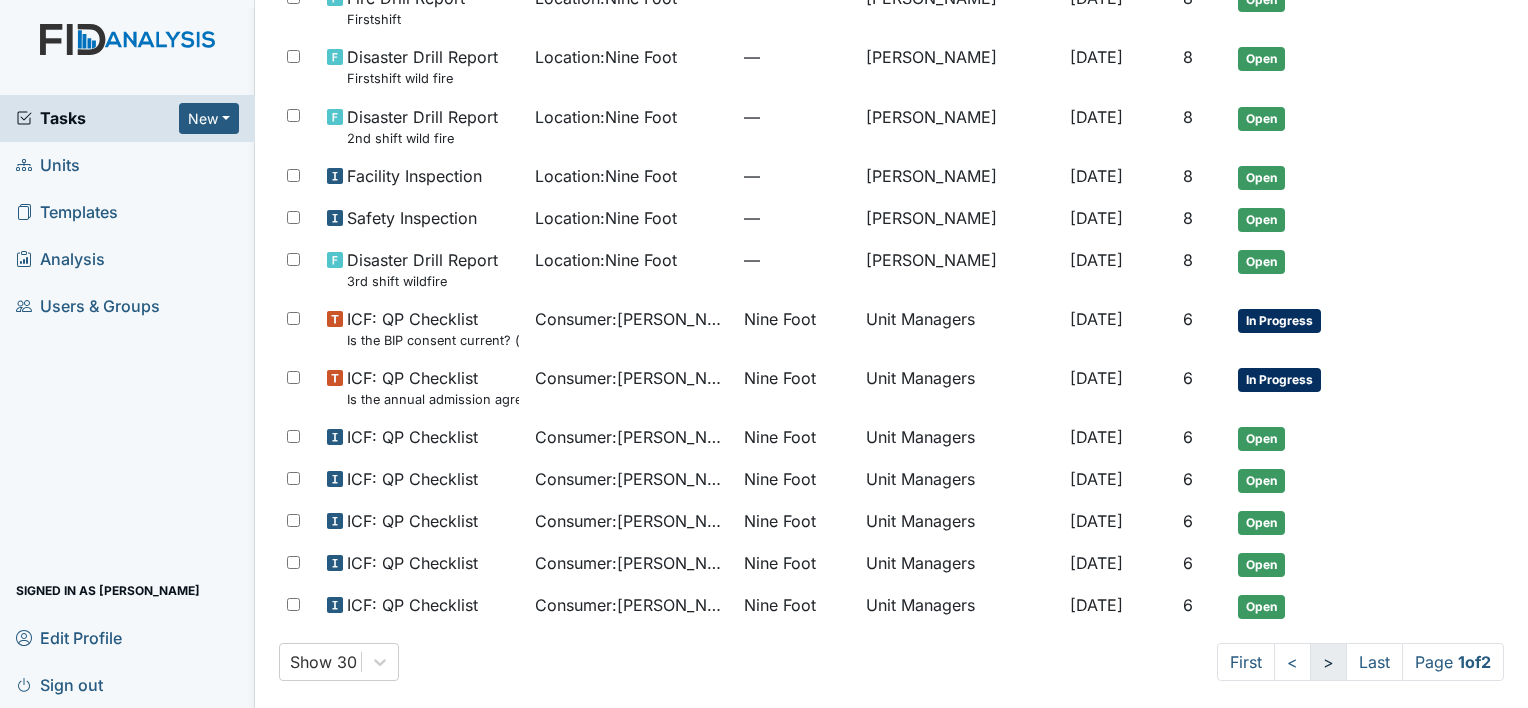 click on ">" at bounding box center [1328, 662] 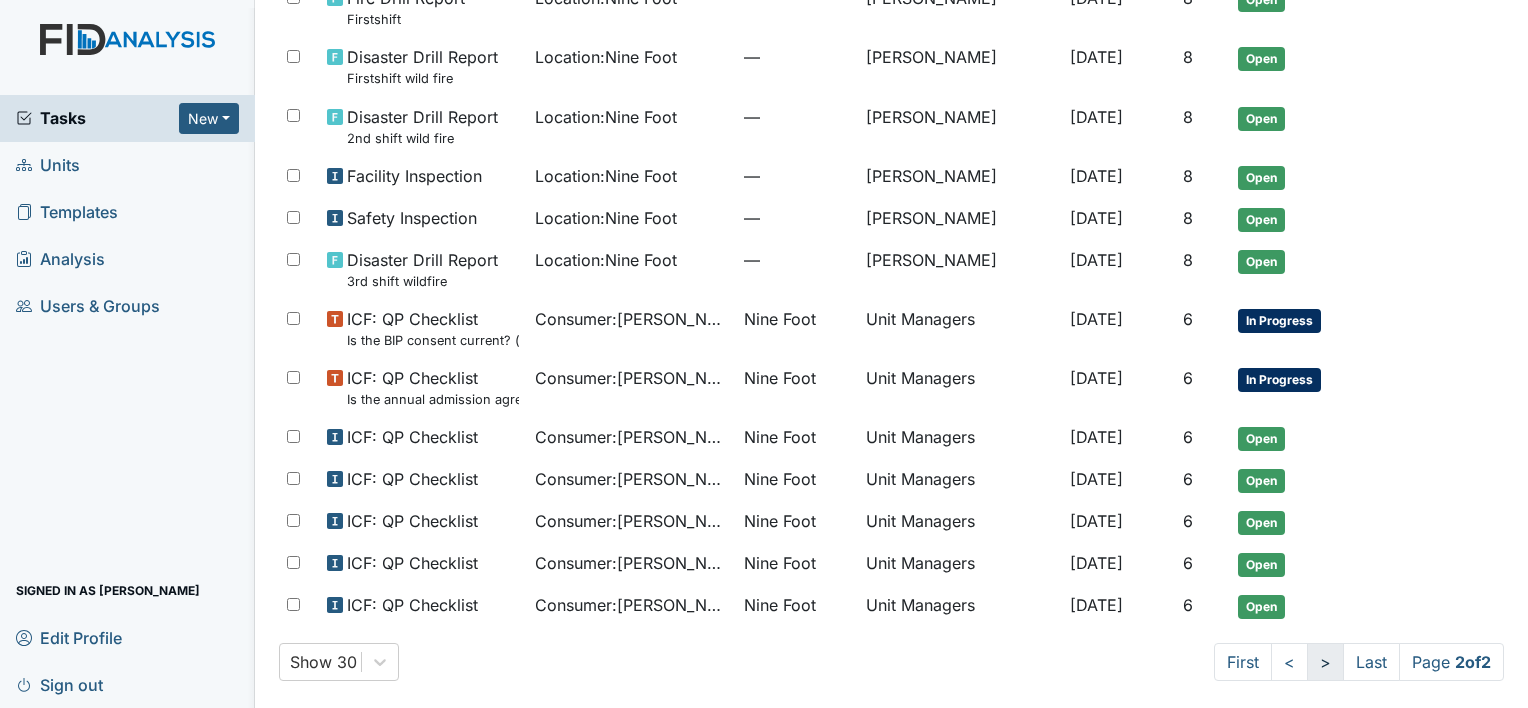 scroll, scrollTop: 360, scrollLeft: 0, axis: vertical 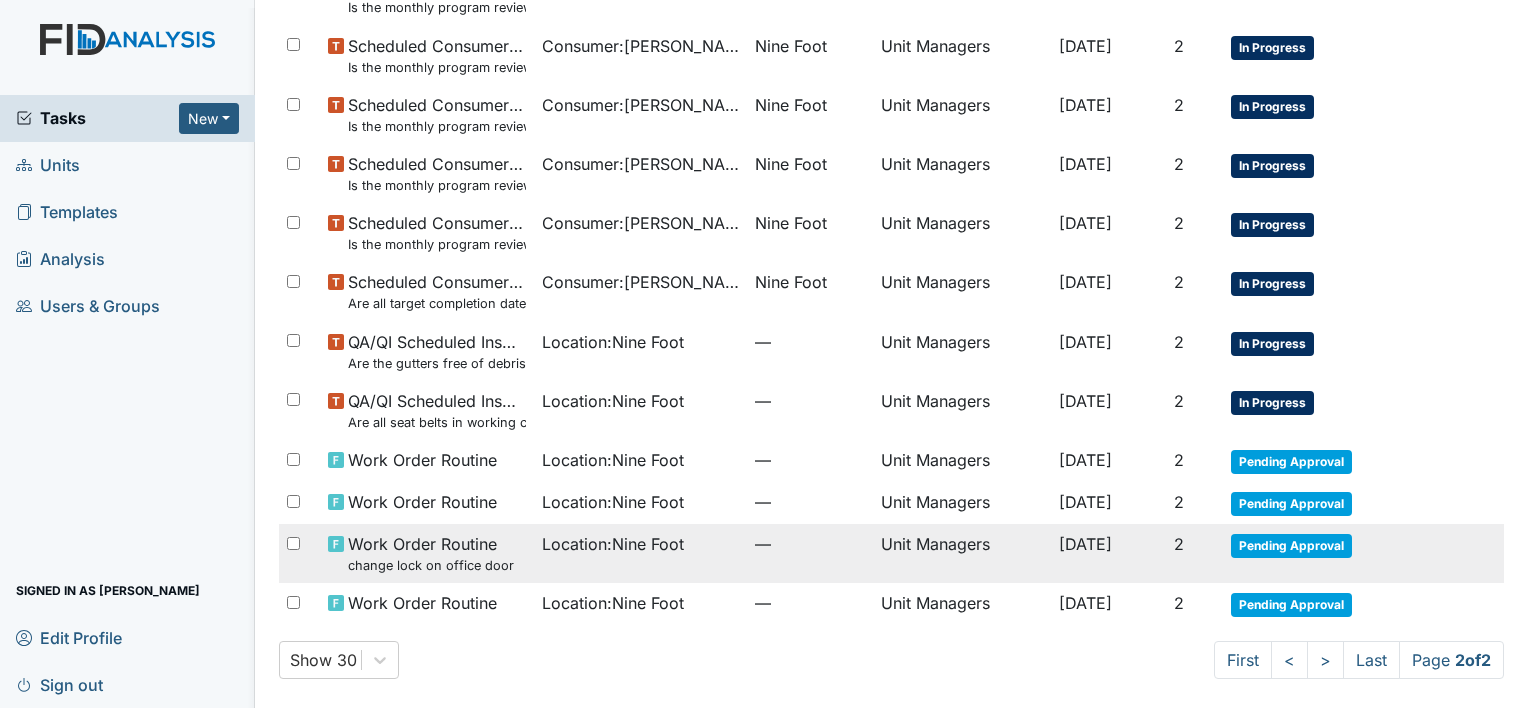 click on "Pending Approval" at bounding box center [1291, 546] 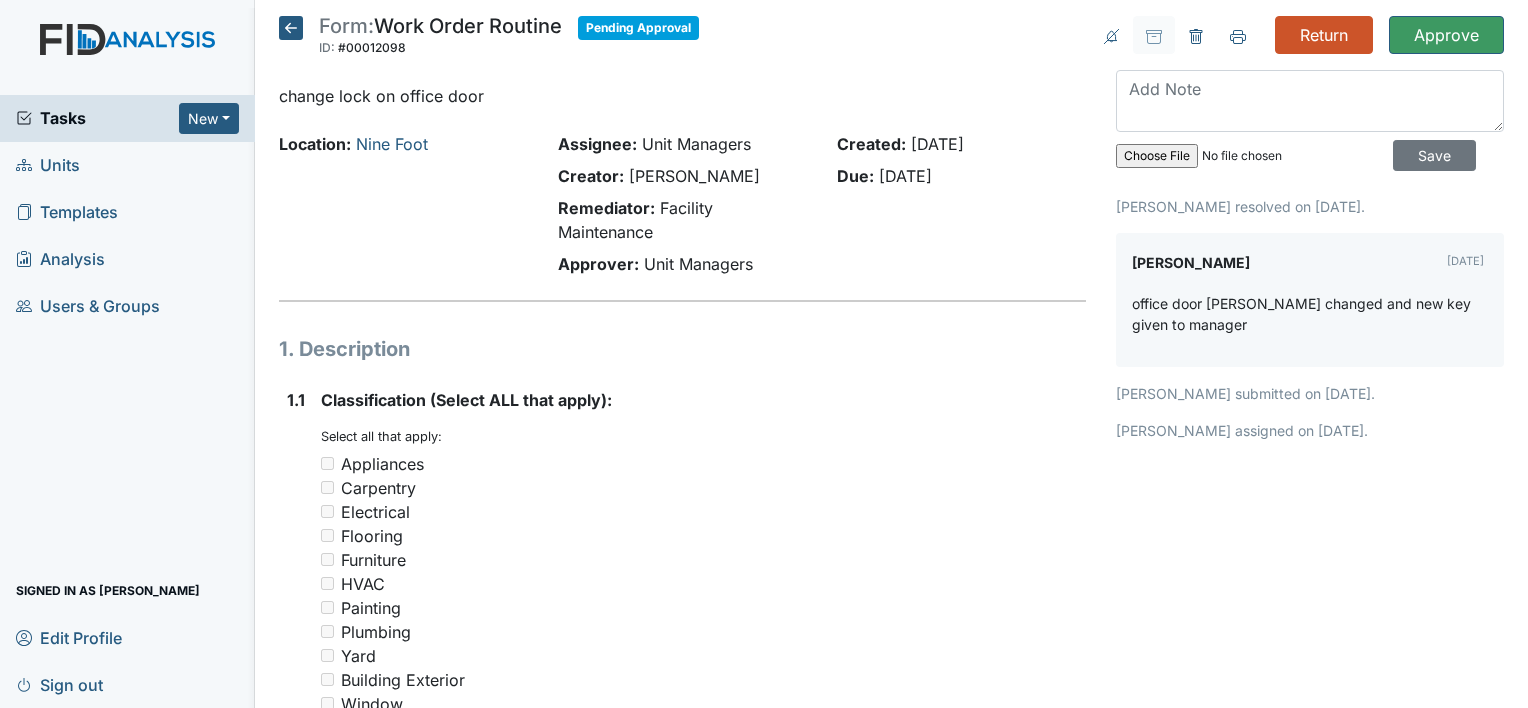 scroll, scrollTop: 0, scrollLeft: 0, axis: both 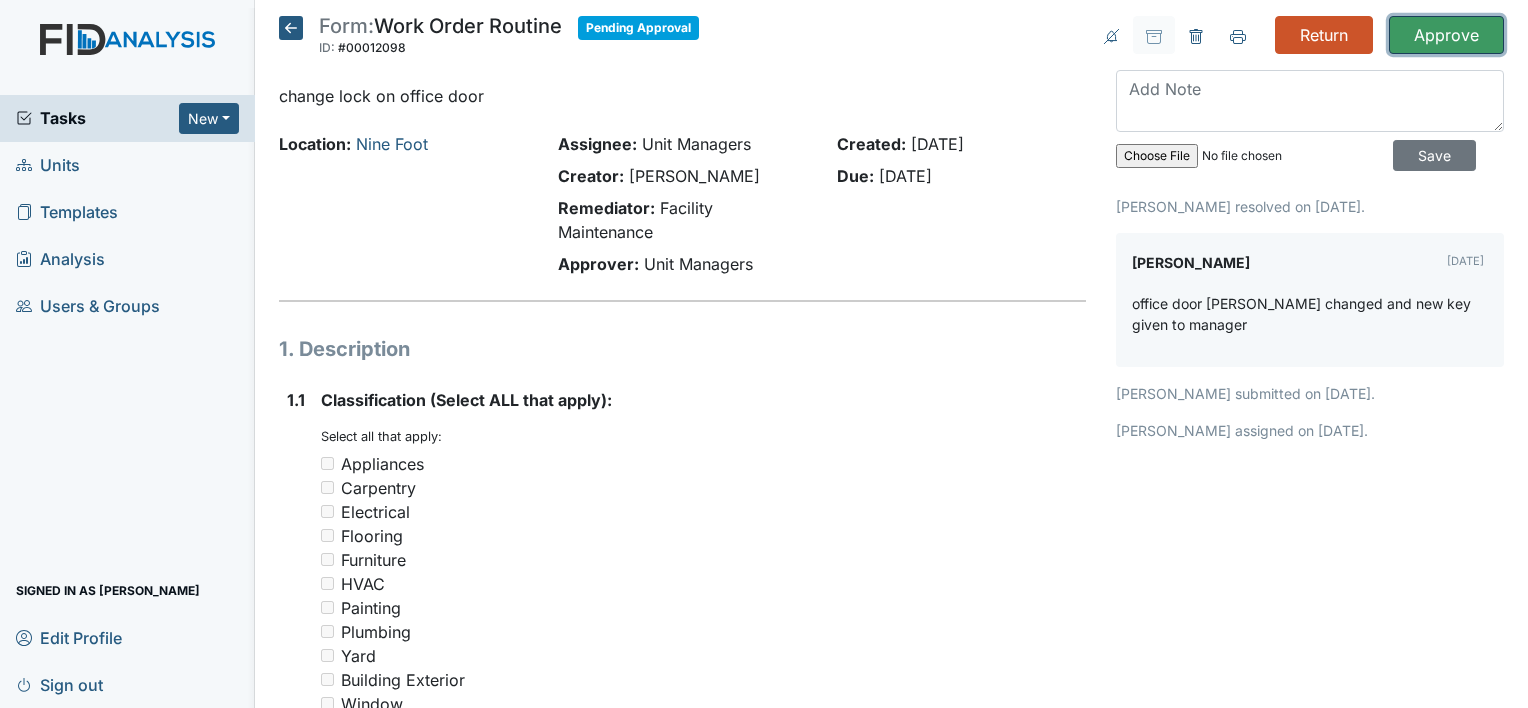 click on "Approve" at bounding box center (1446, 35) 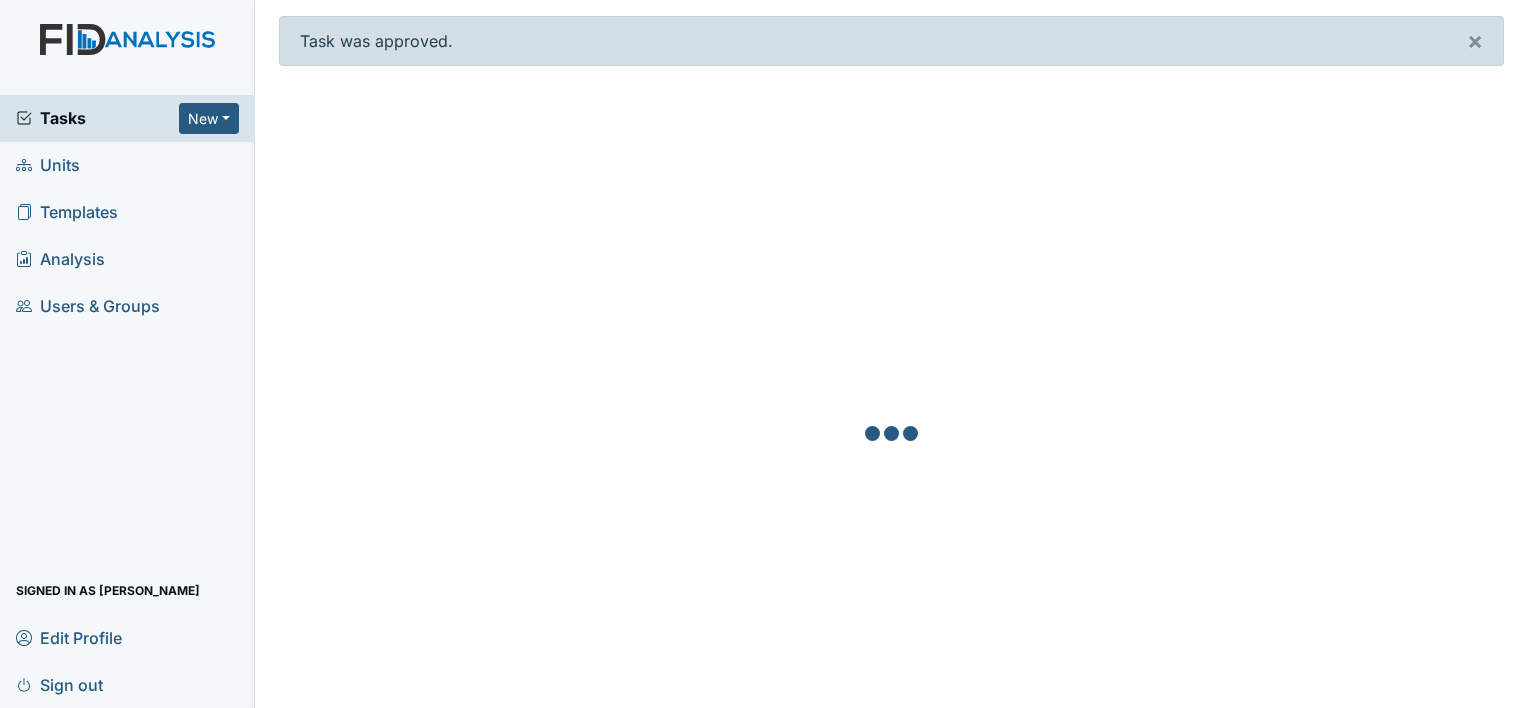 scroll, scrollTop: 0, scrollLeft: 0, axis: both 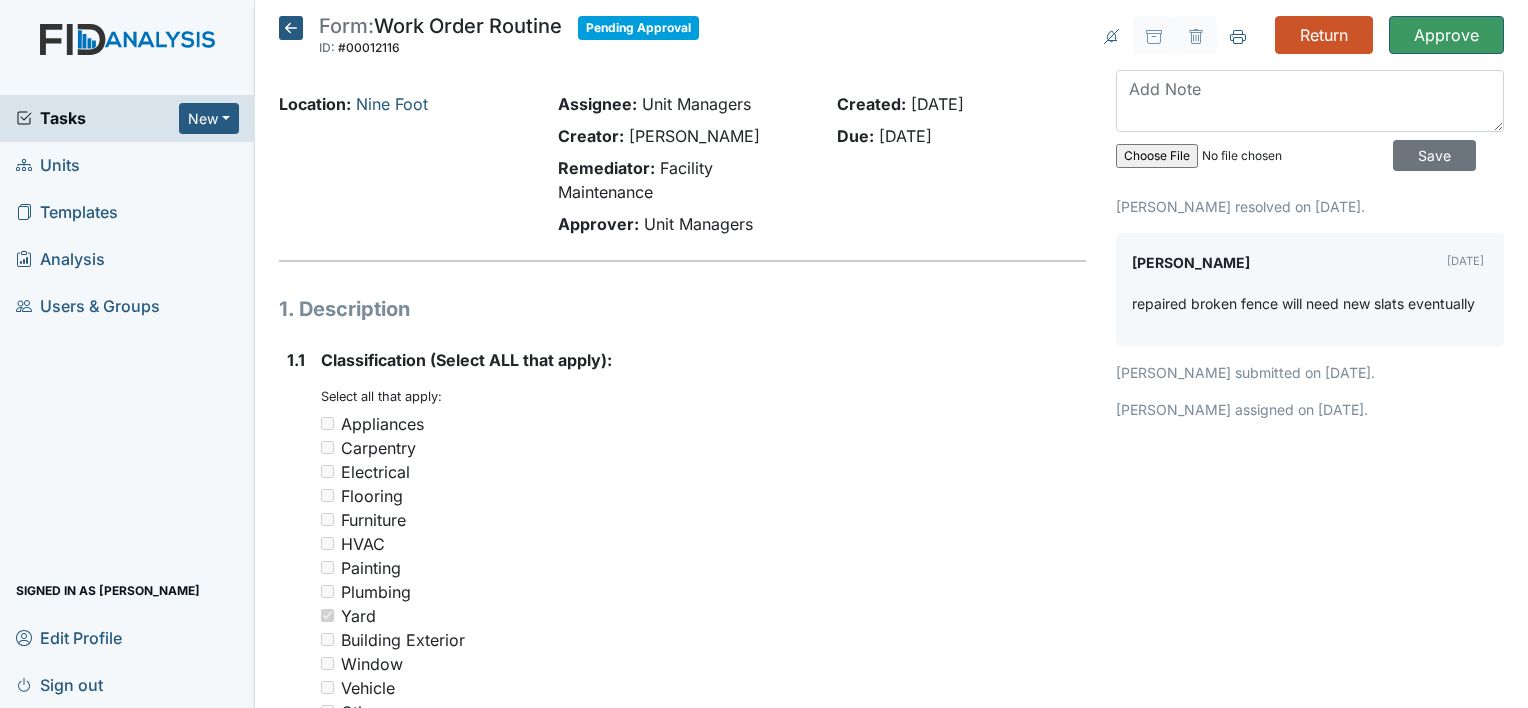 click 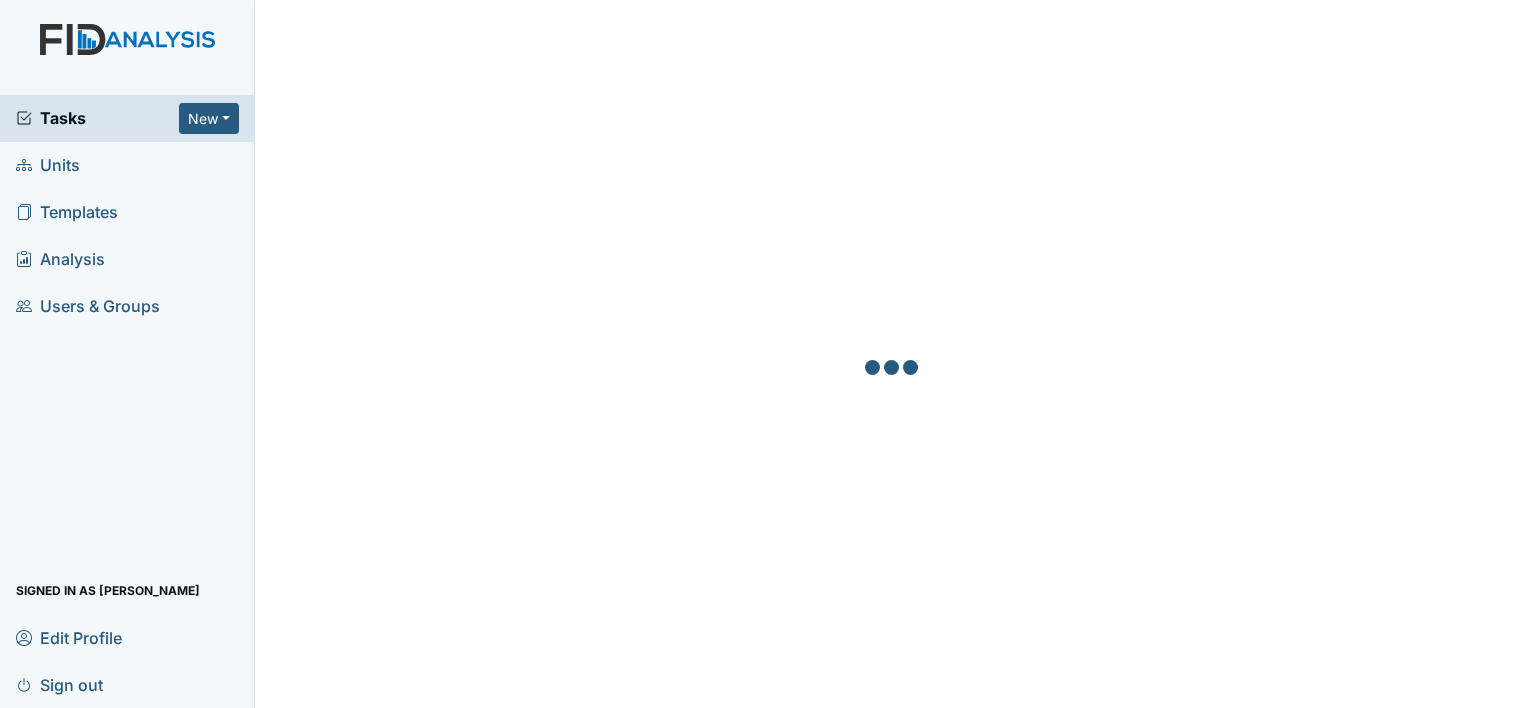 scroll, scrollTop: 0, scrollLeft: 0, axis: both 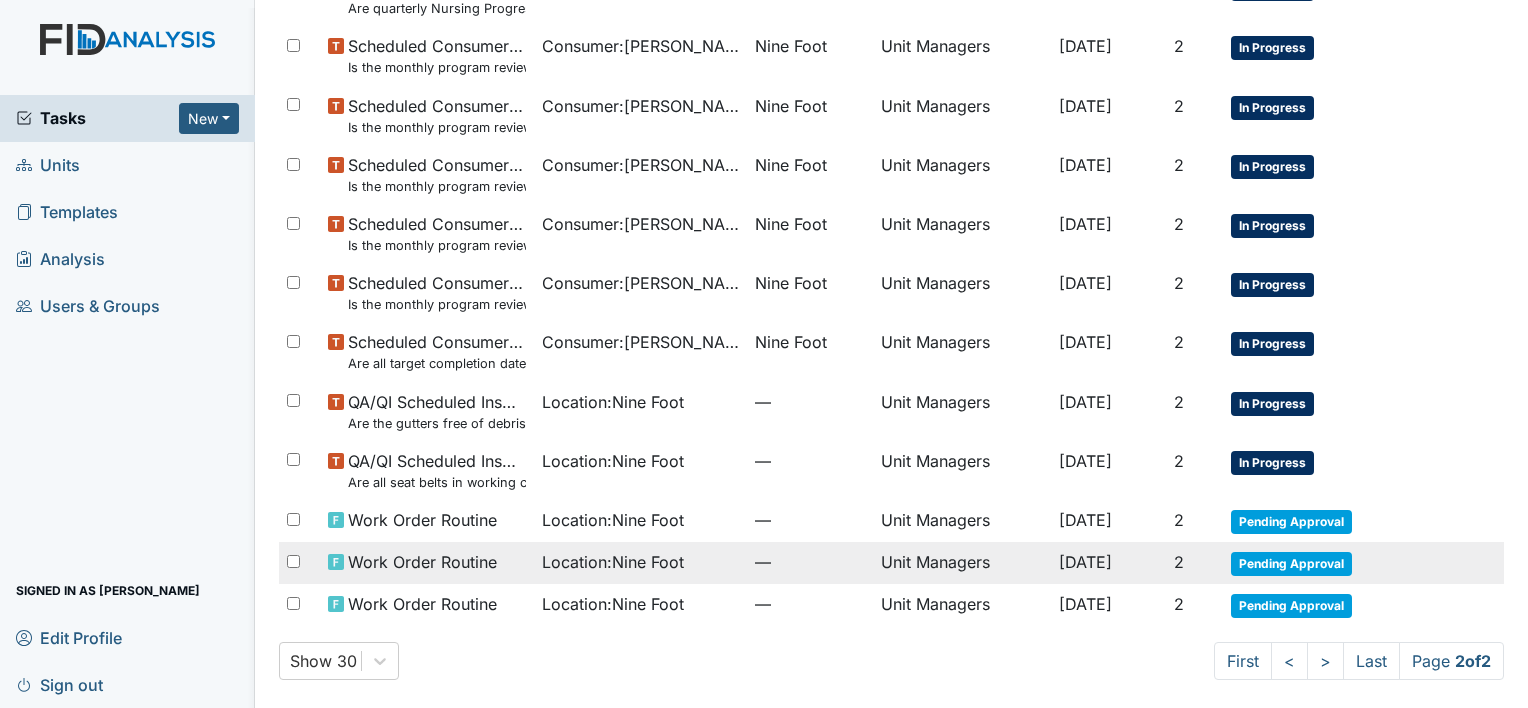 click on "Unit Managers" at bounding box center (962, 563) 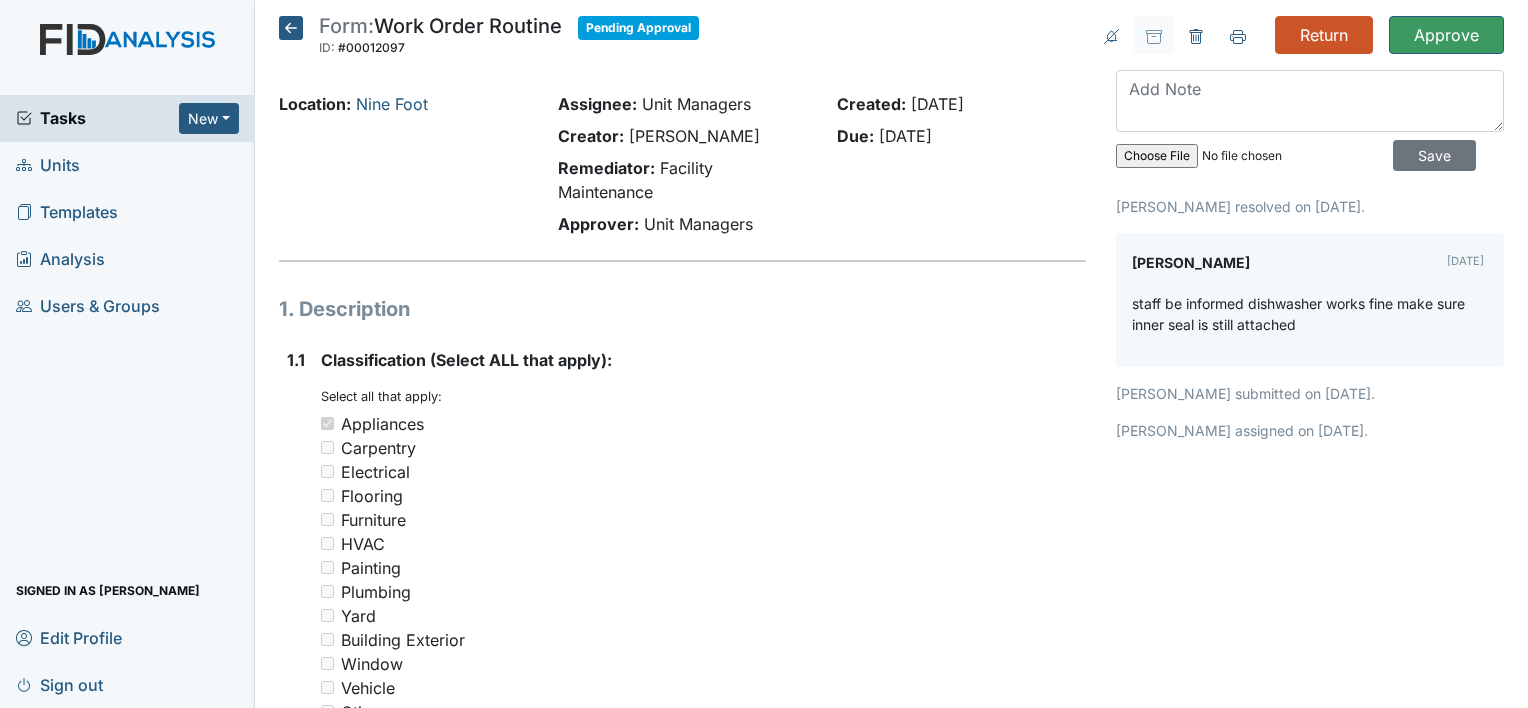 scroll, scrollTop: 0, scrollLeft: 0, axis: both 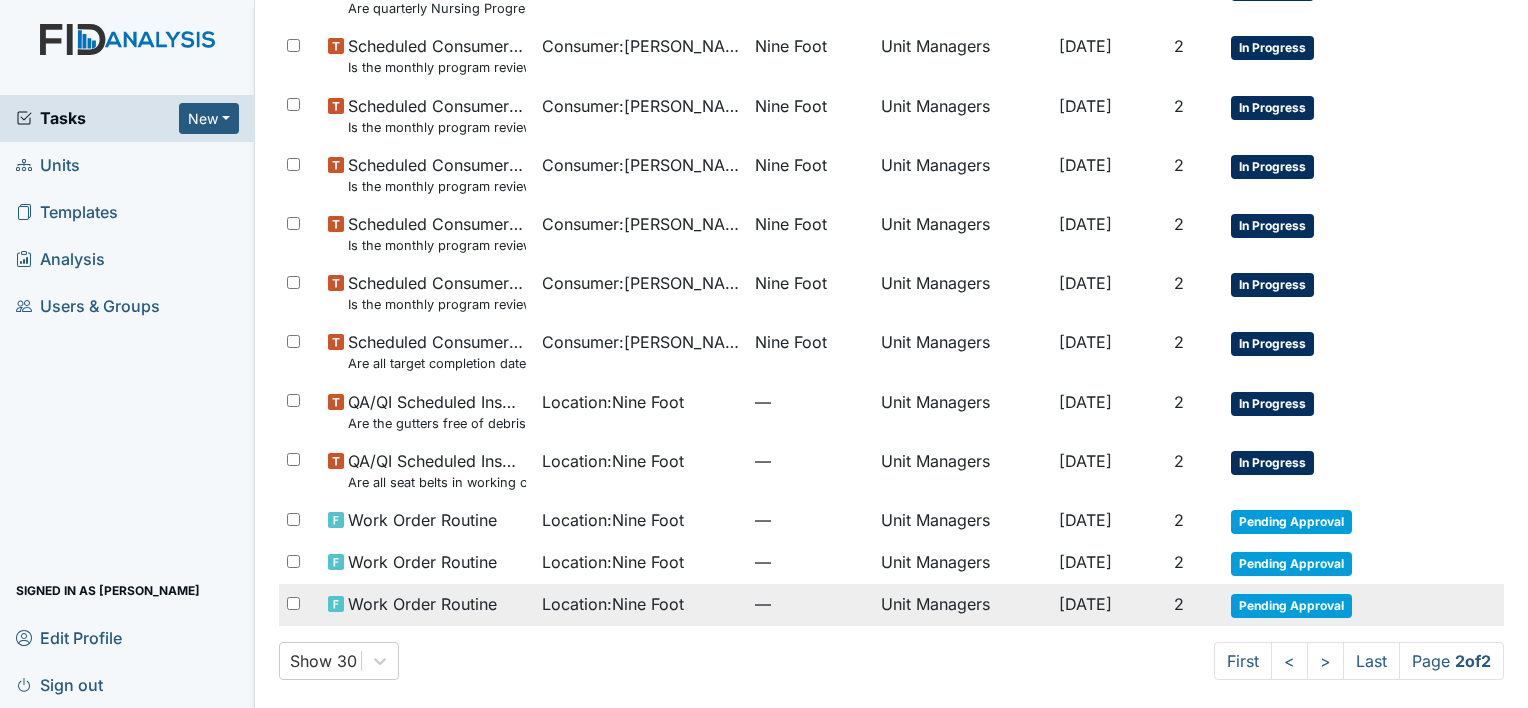 click on "Unit Managers" at bounding box center (962, 605) 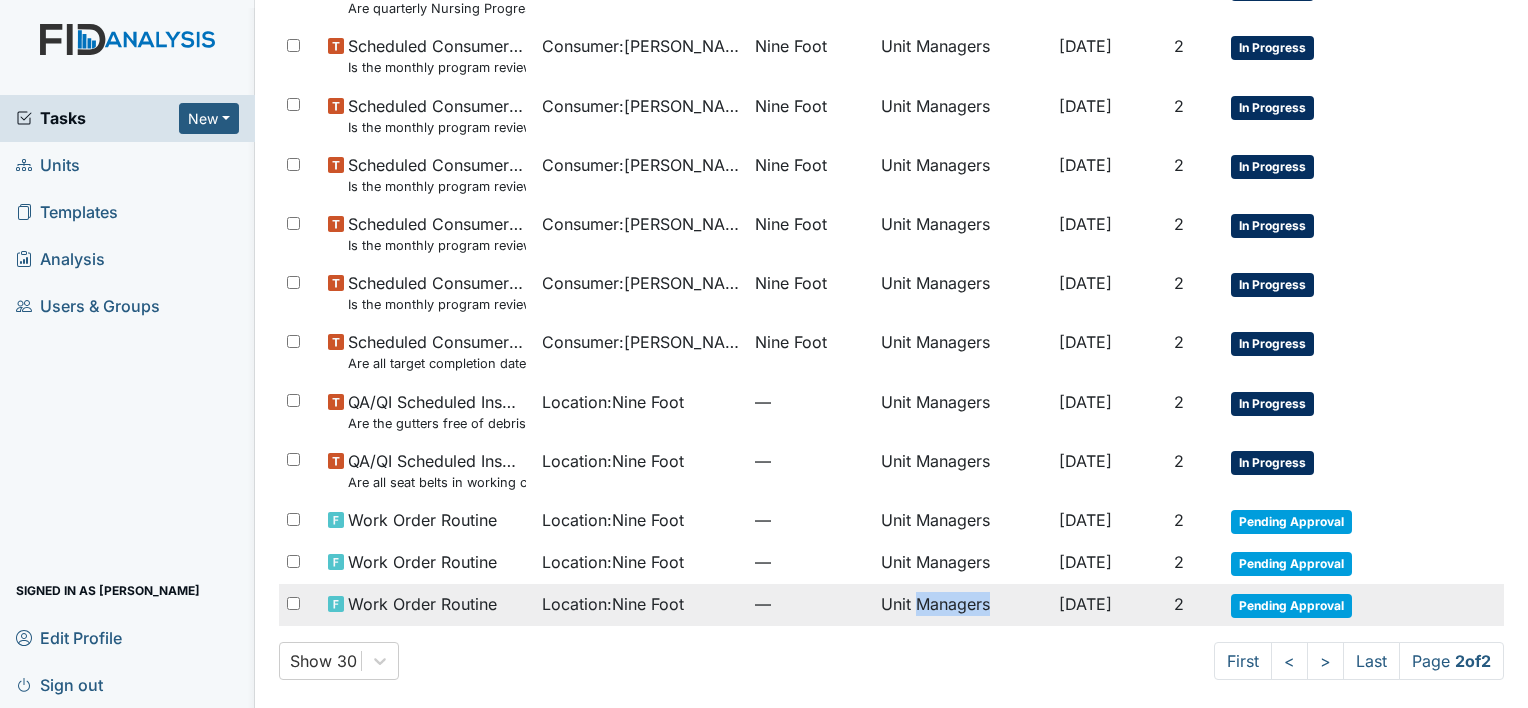click on "Unit Managers" at bounding box center (962, 605) 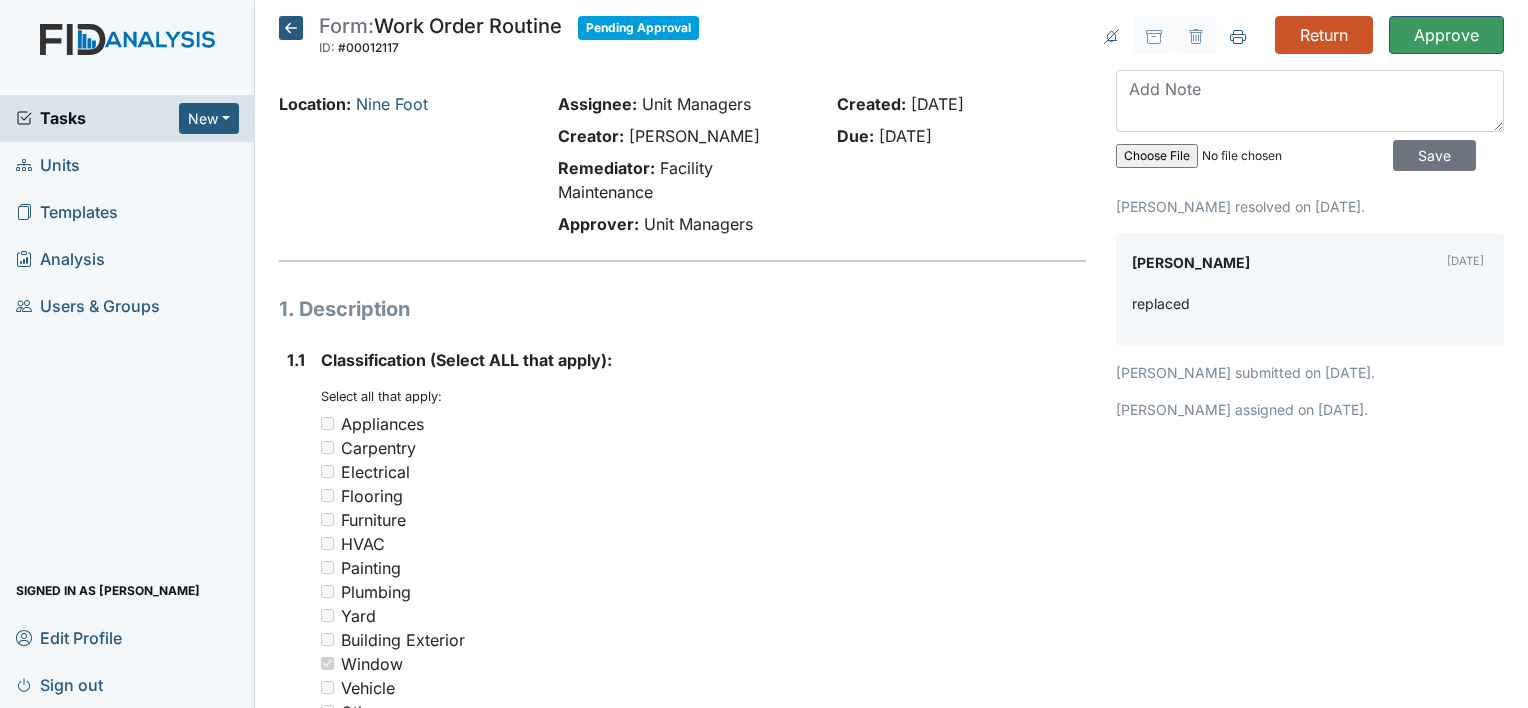 scroll, scrollTop: 0, scrollLeft: 0, axis: both 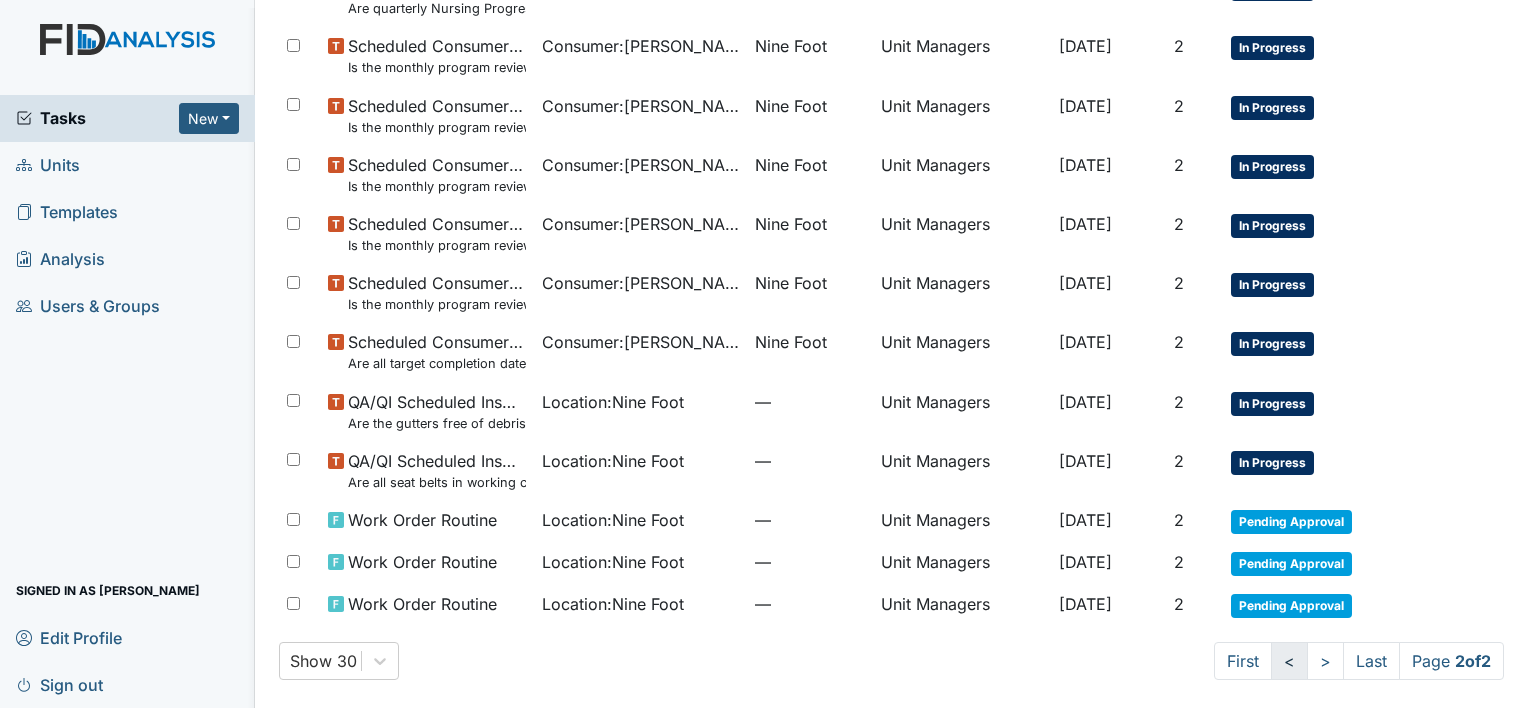 click on "<" at bounding box center (1289, 661) 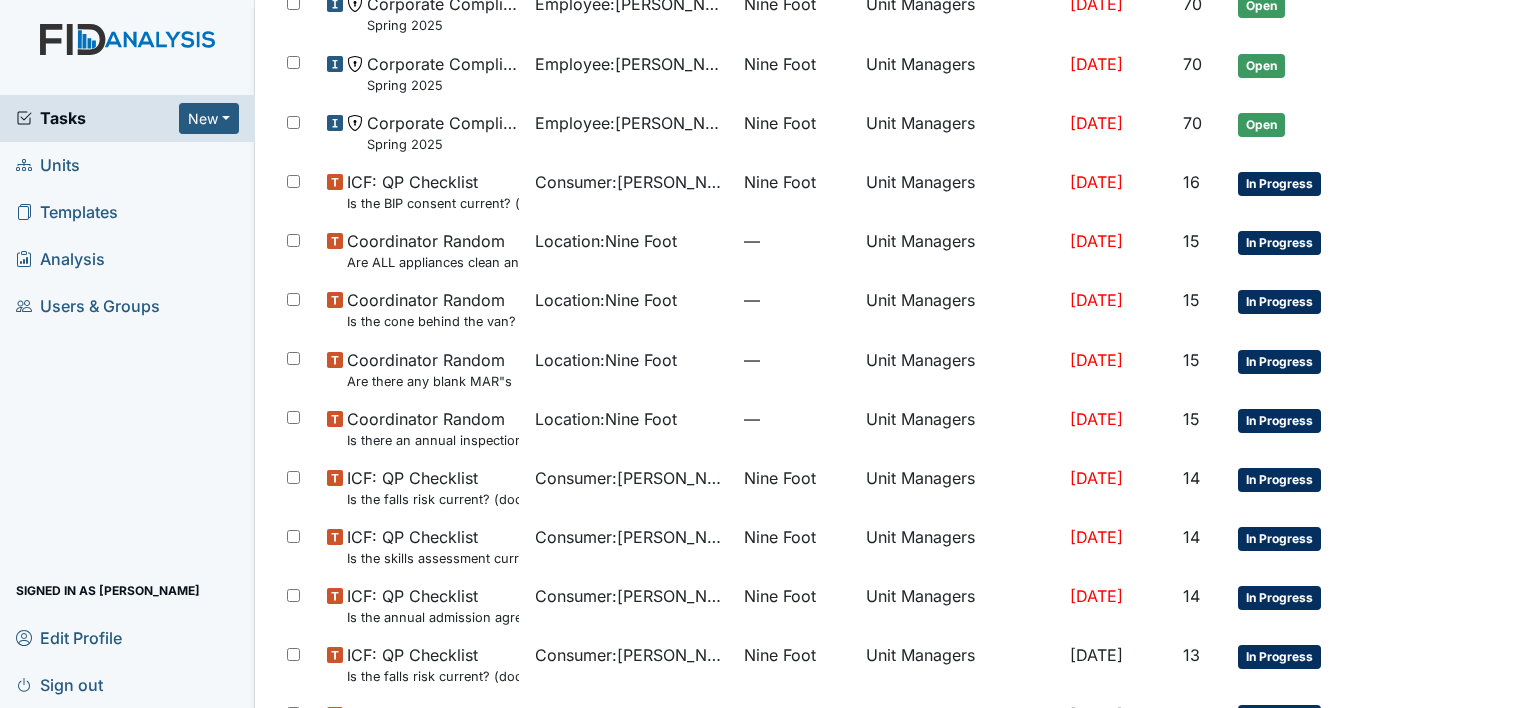 scroll, scrollTop: 319, scrollLeft: 0, axis: vertical 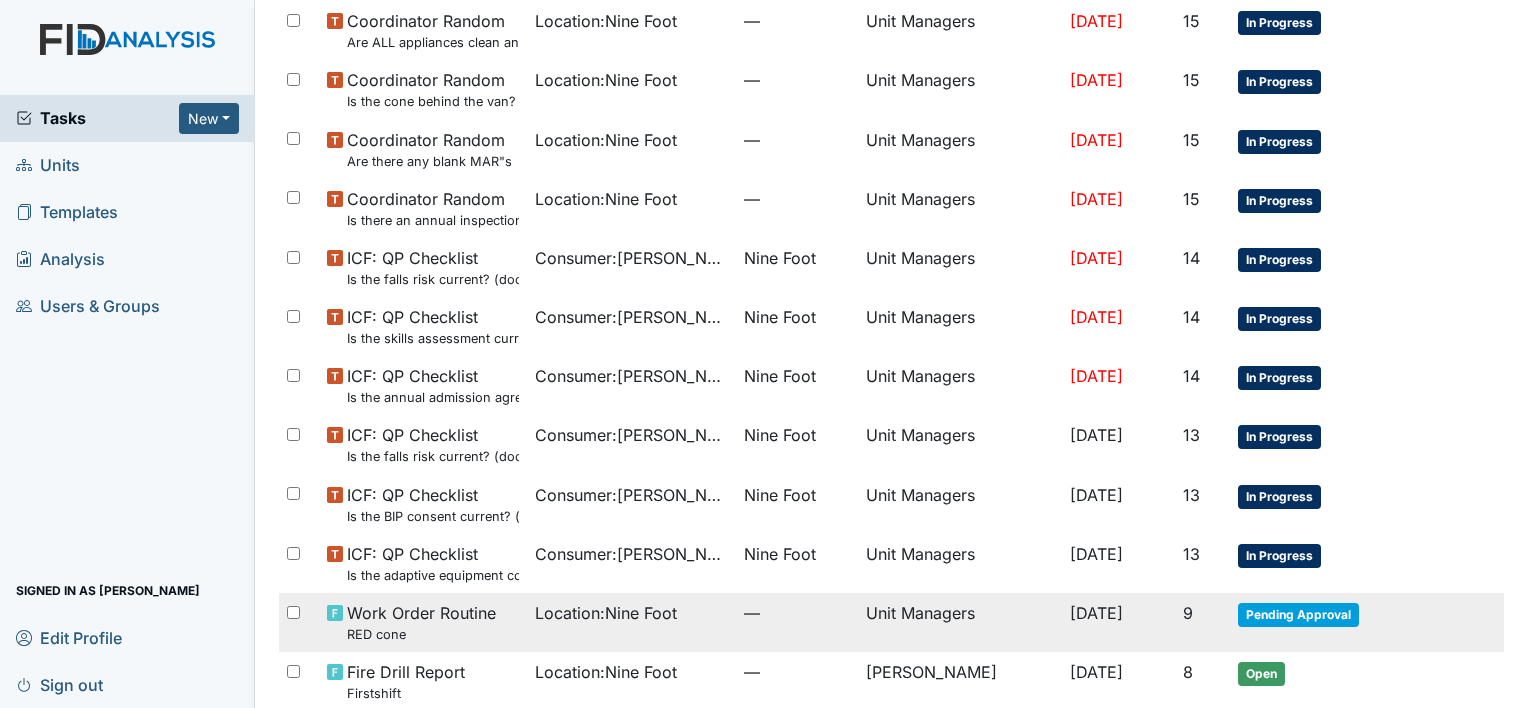 click on "Unit Managers" at bounding box center [960, 622] 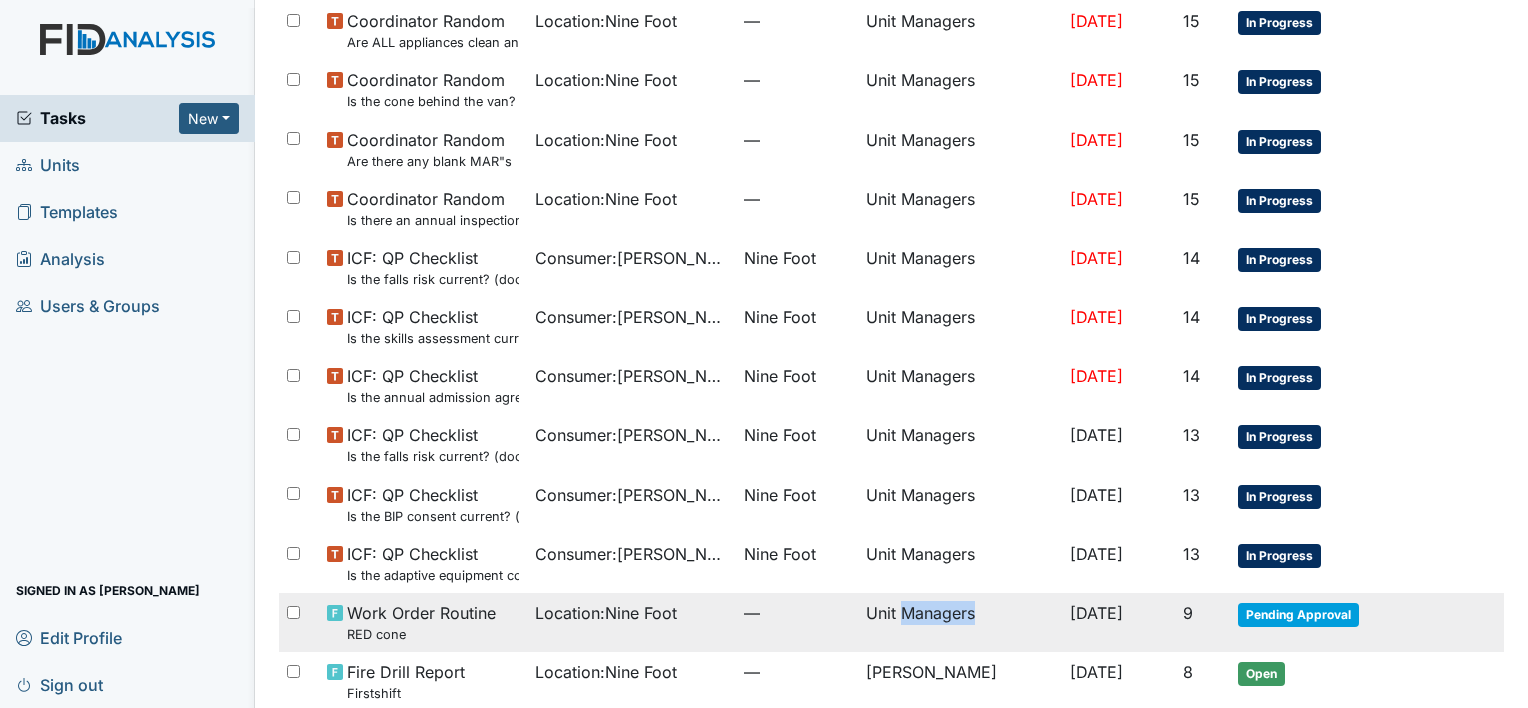 click on "Unit Managers" at bounding box center [960, 622] 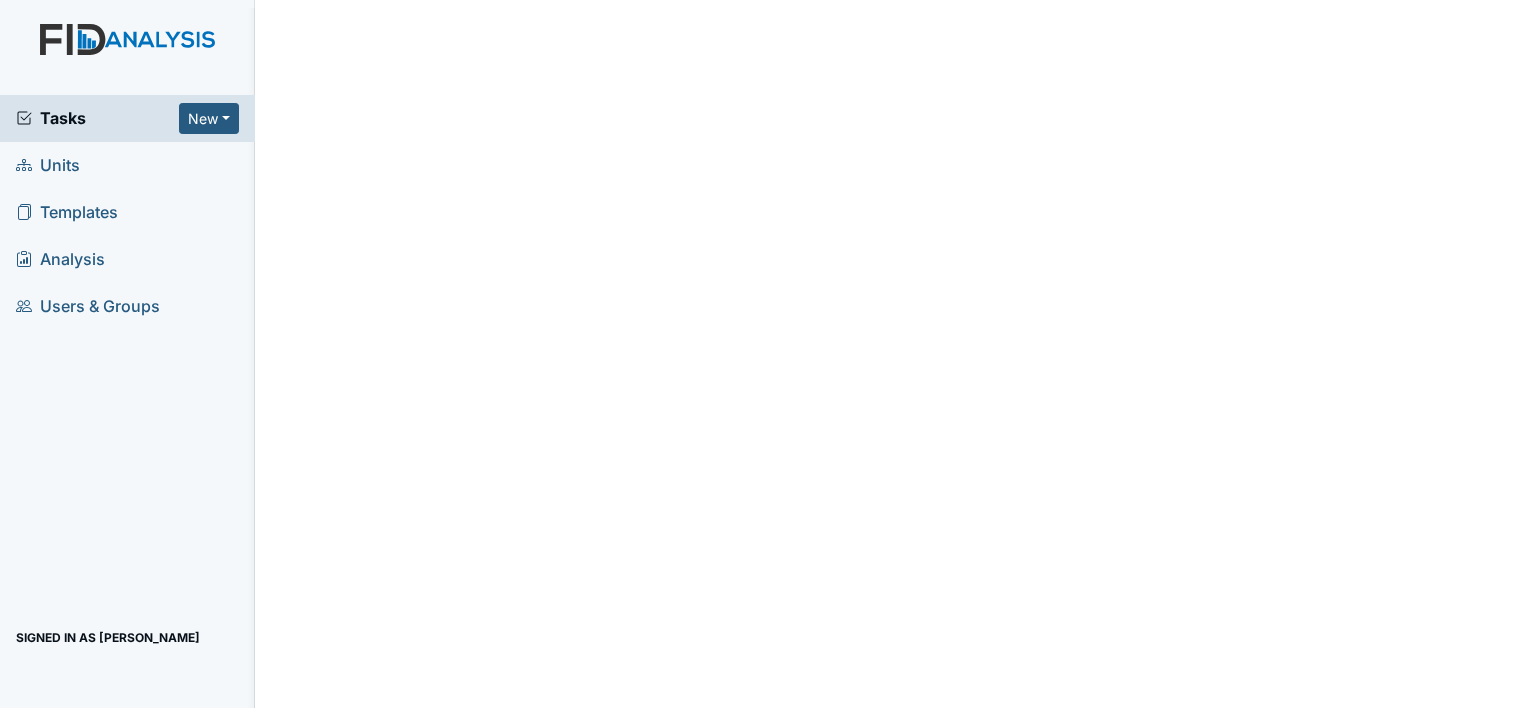 scroll, scrollTop: 0, scrollLeft: 0, axis: both 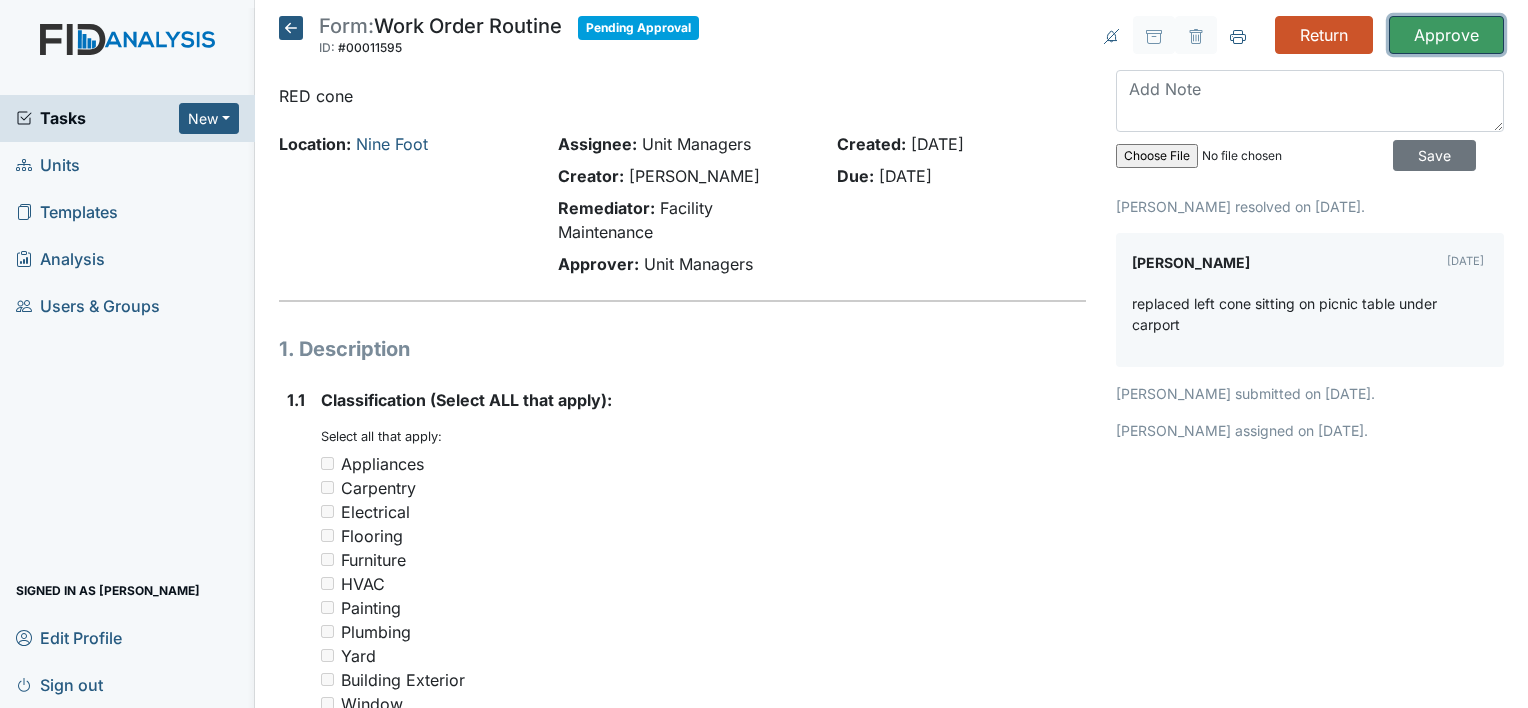 click on "Approve" at bounding box center (1446, 35) 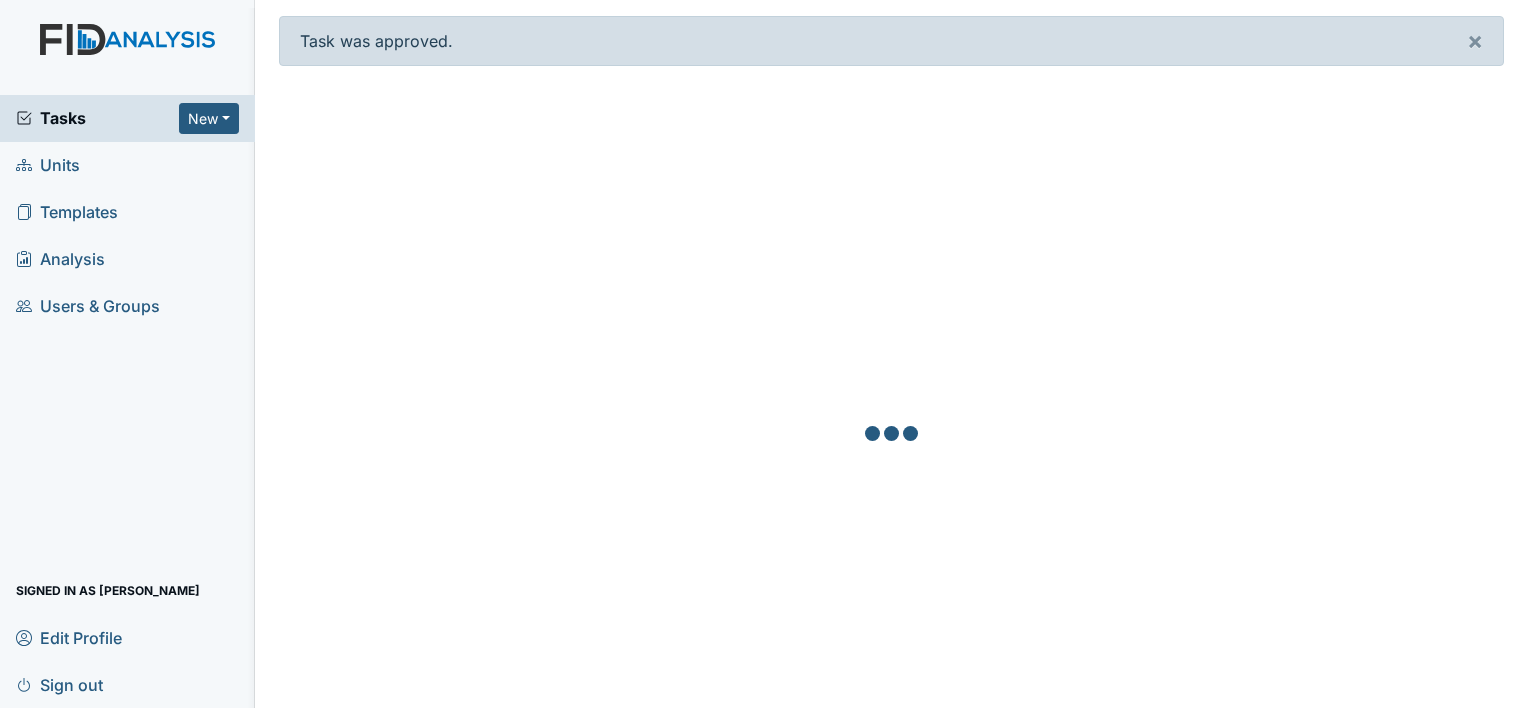 scroll, scrollTop: 0, scrollLeft: 0, axis: both 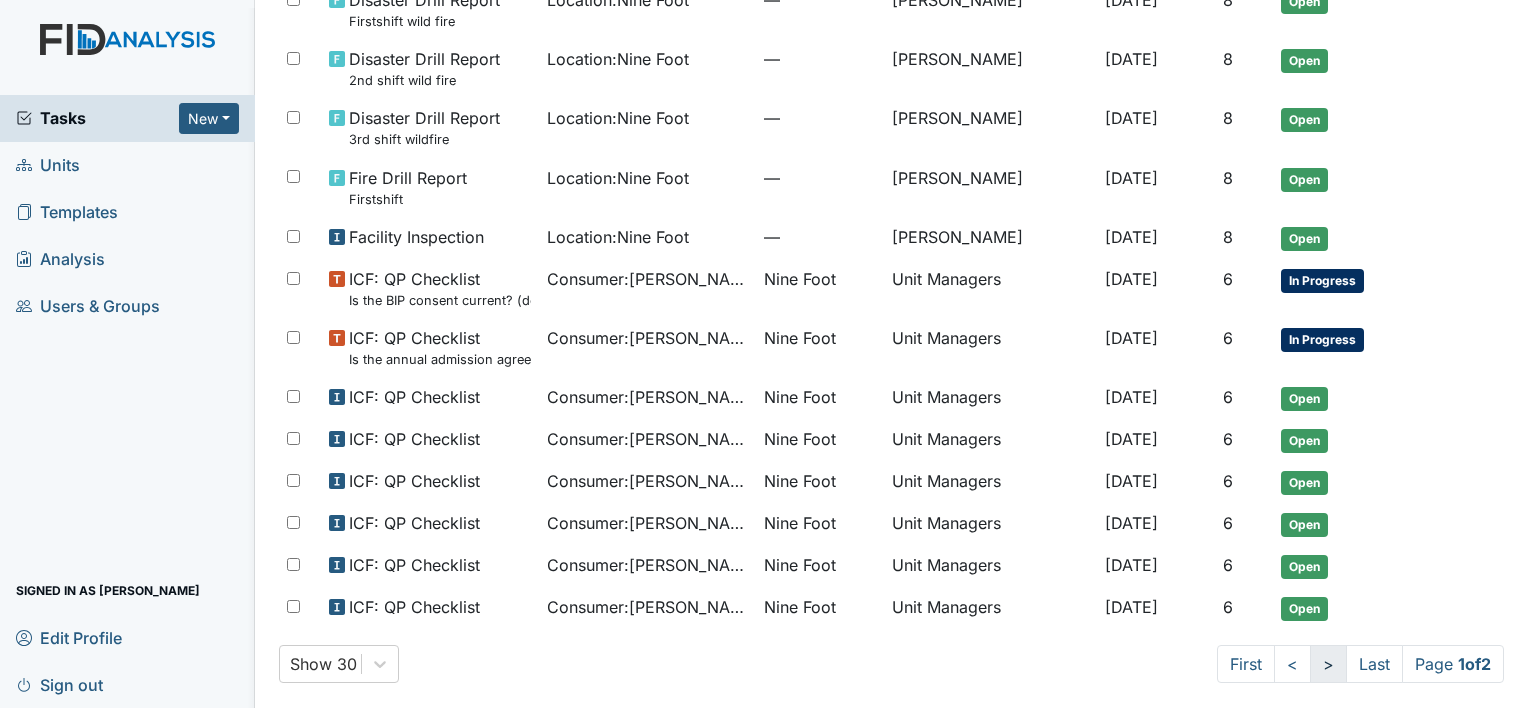 click on ">" at bounding box center [1328, 664] 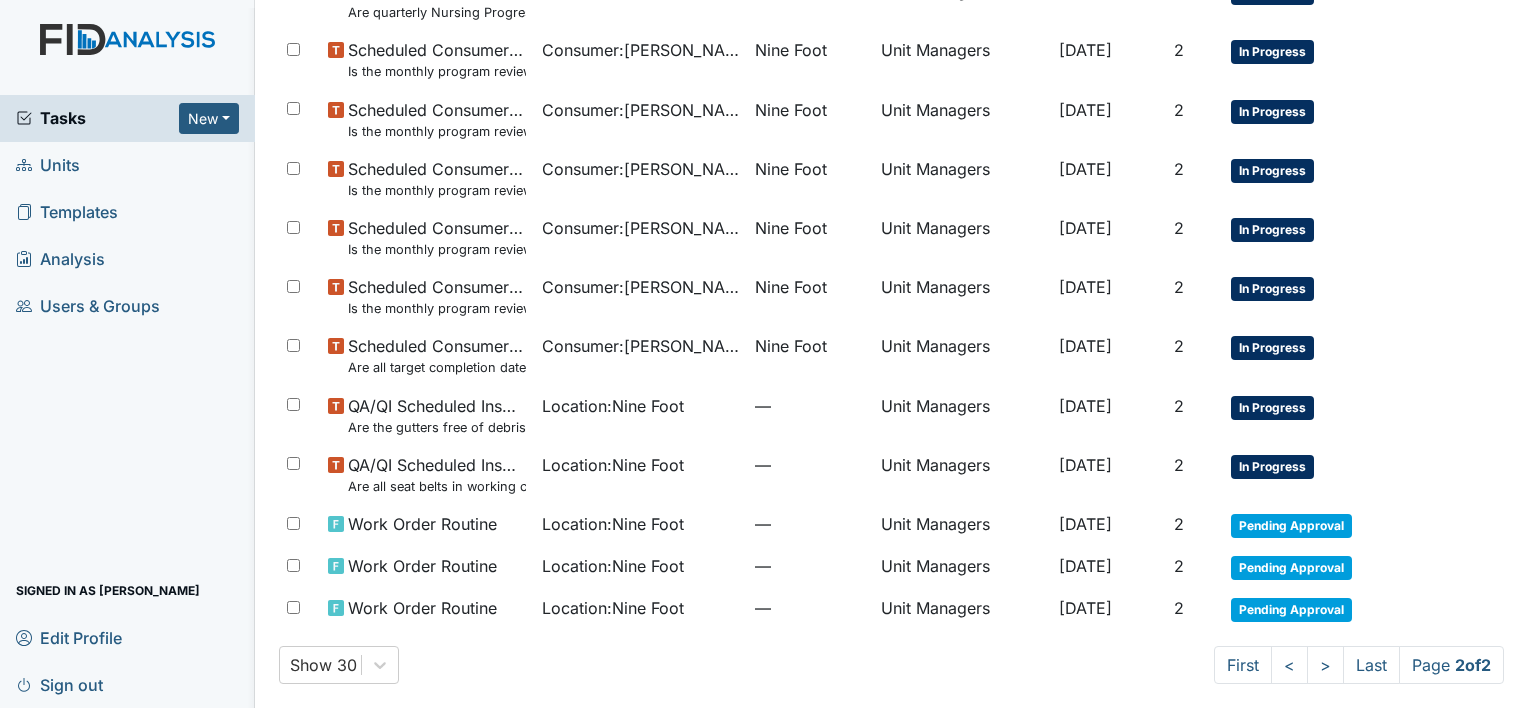scroll, scrollTop: 325, scrollLeft: 0, axis: vertical 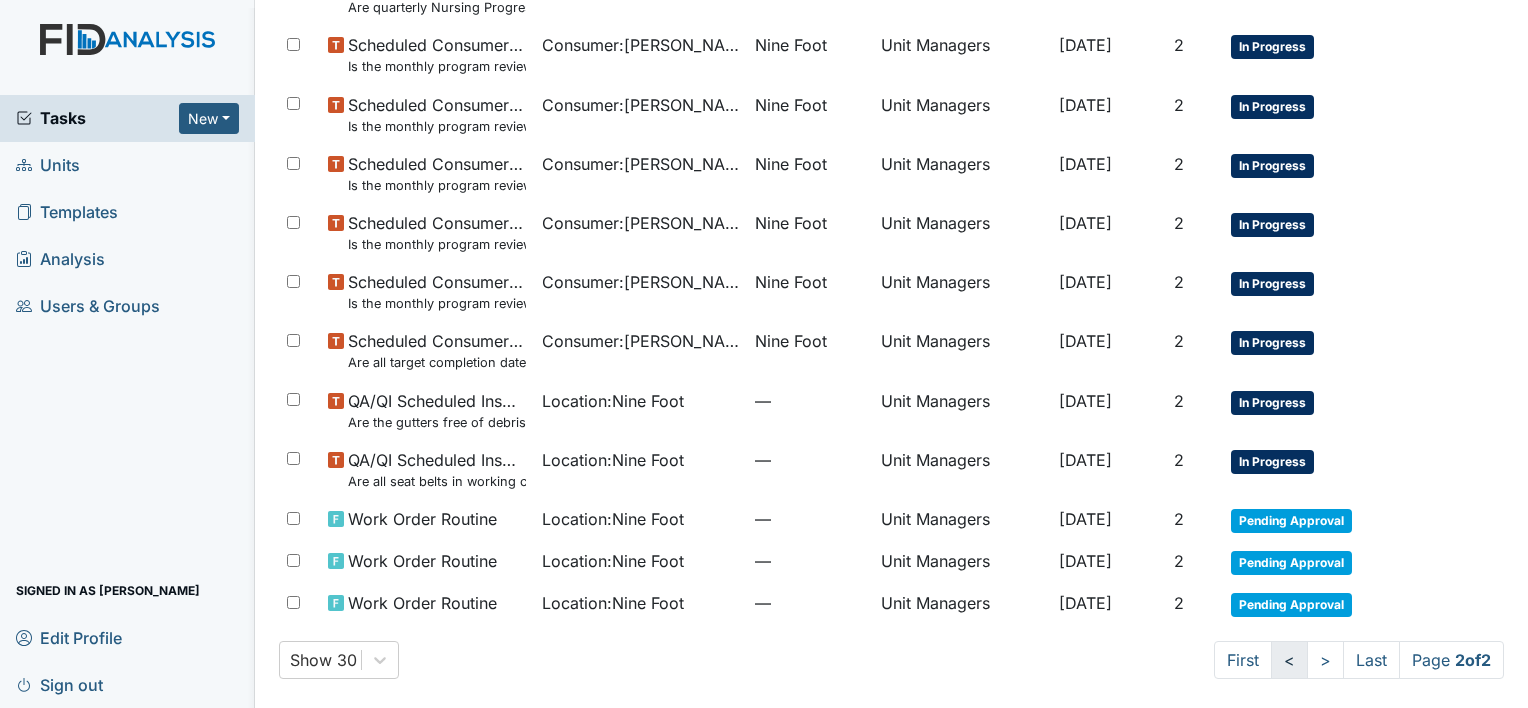 click on "<" at bounding box center [1289, 660] 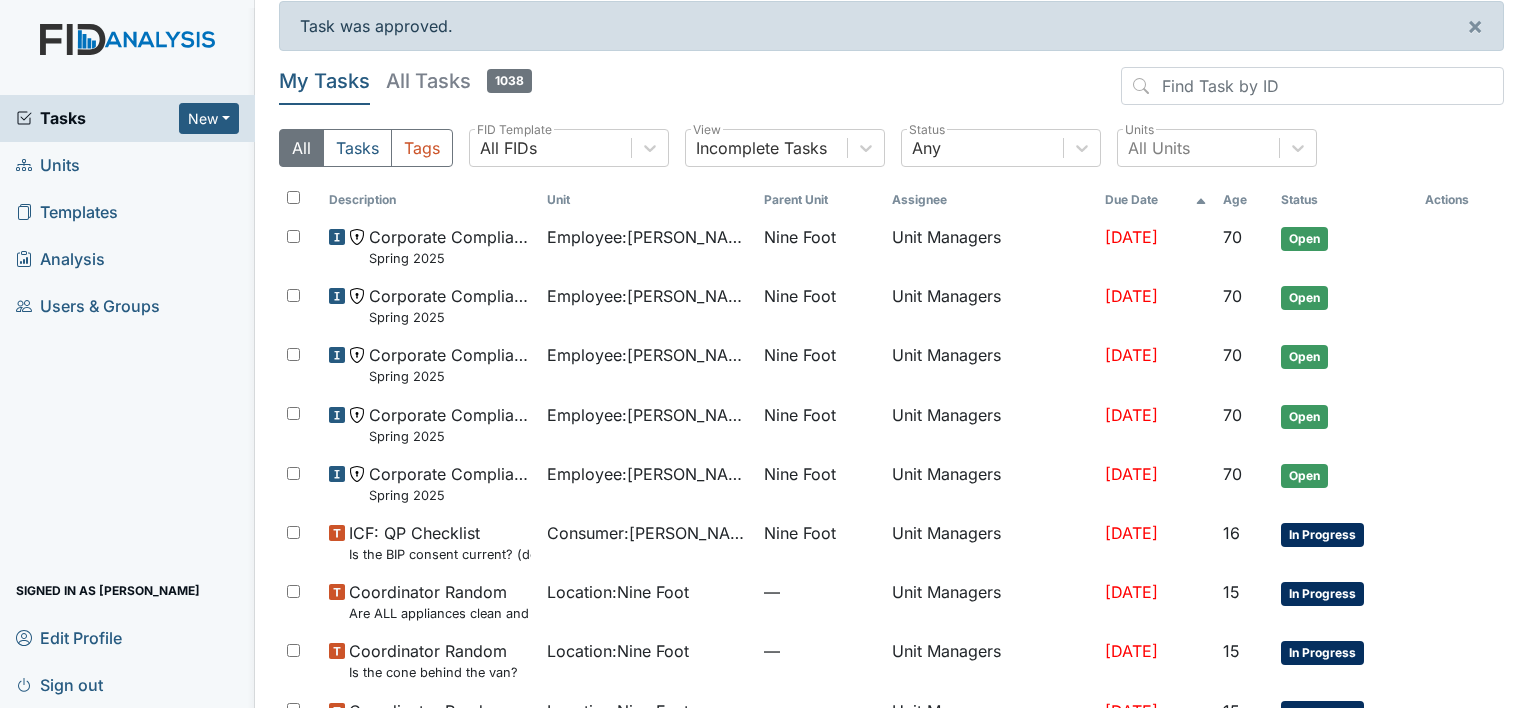 scroll, scrollTop: 0, scrollLeft: 0, axis: both 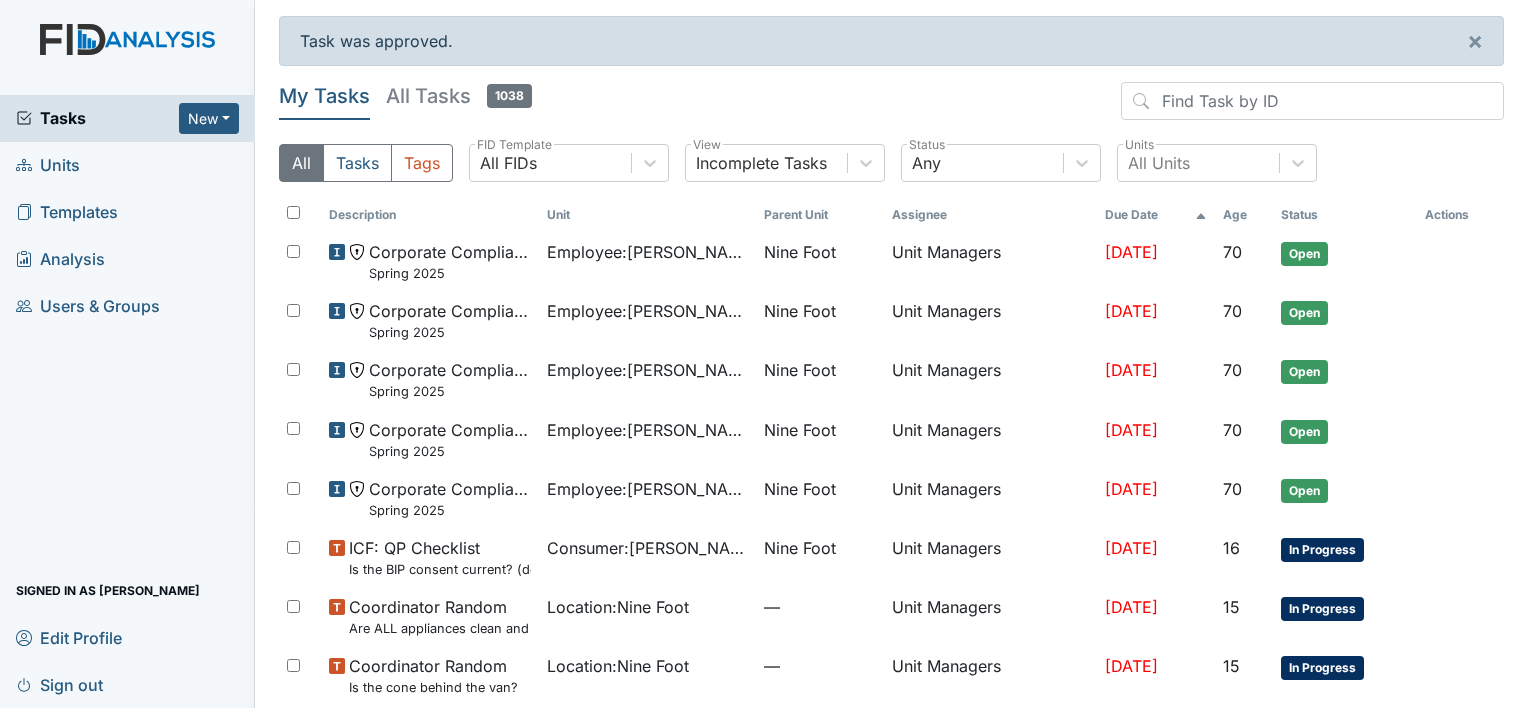 click on "Units" at bounding box center [48, 165] 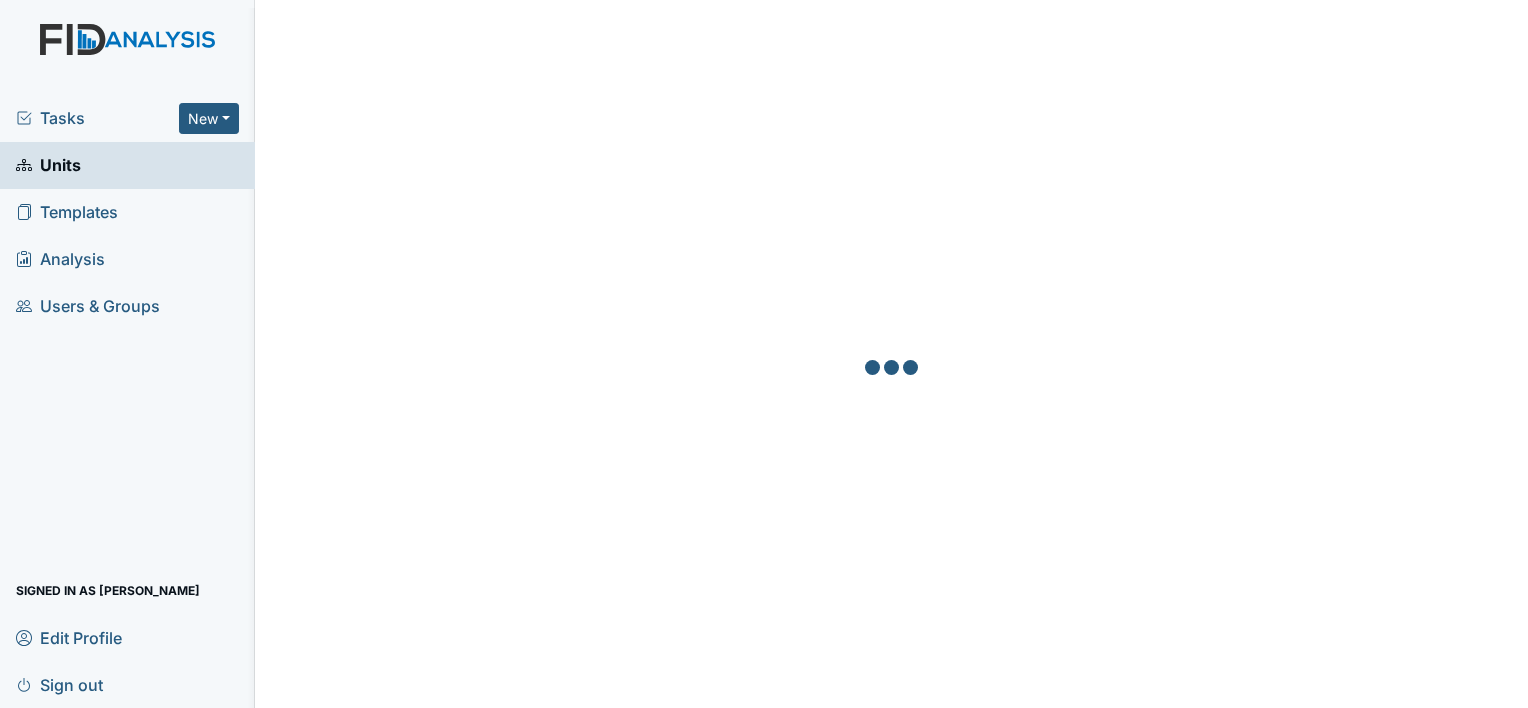 scroll, scrollTop: 0, scrollLeft: 0, axis: both 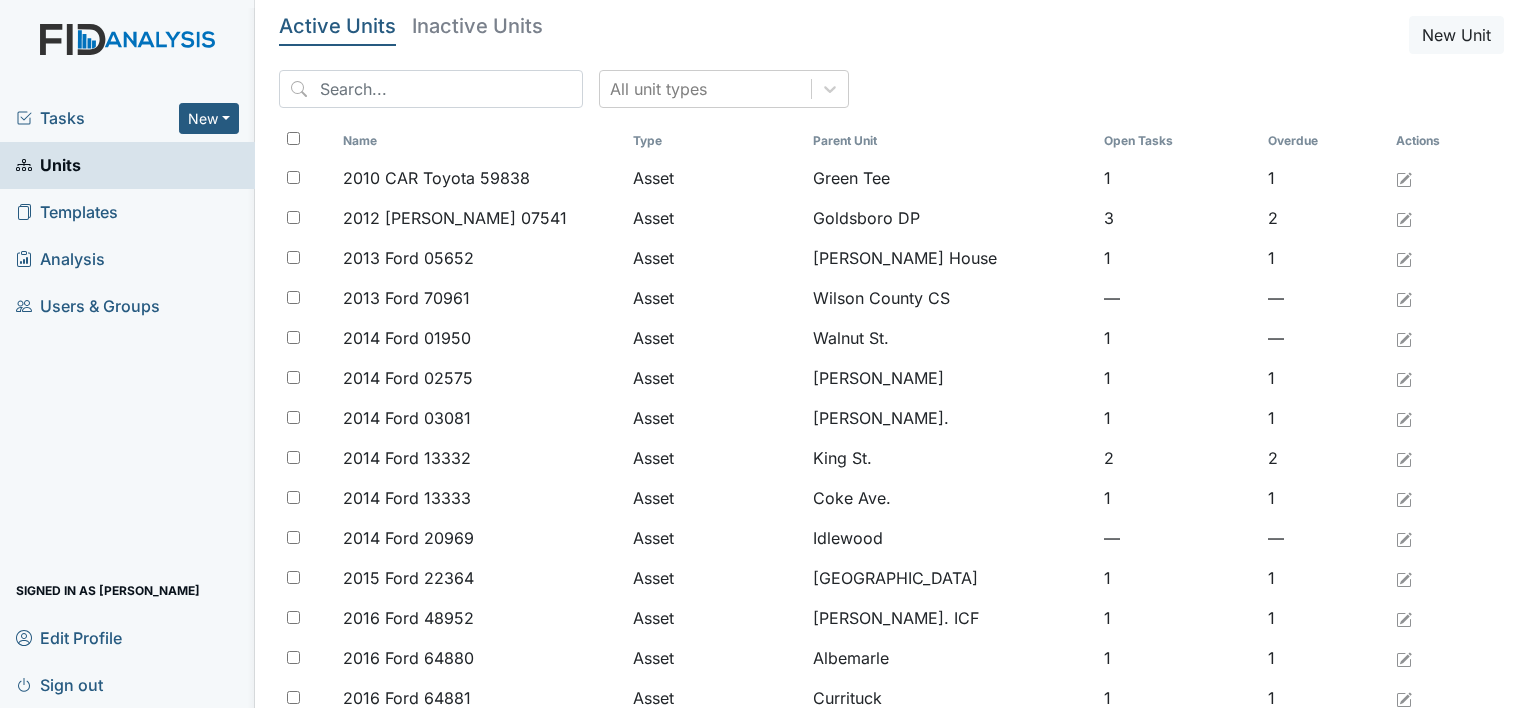click on "Units" at bounding box center [127, 165] 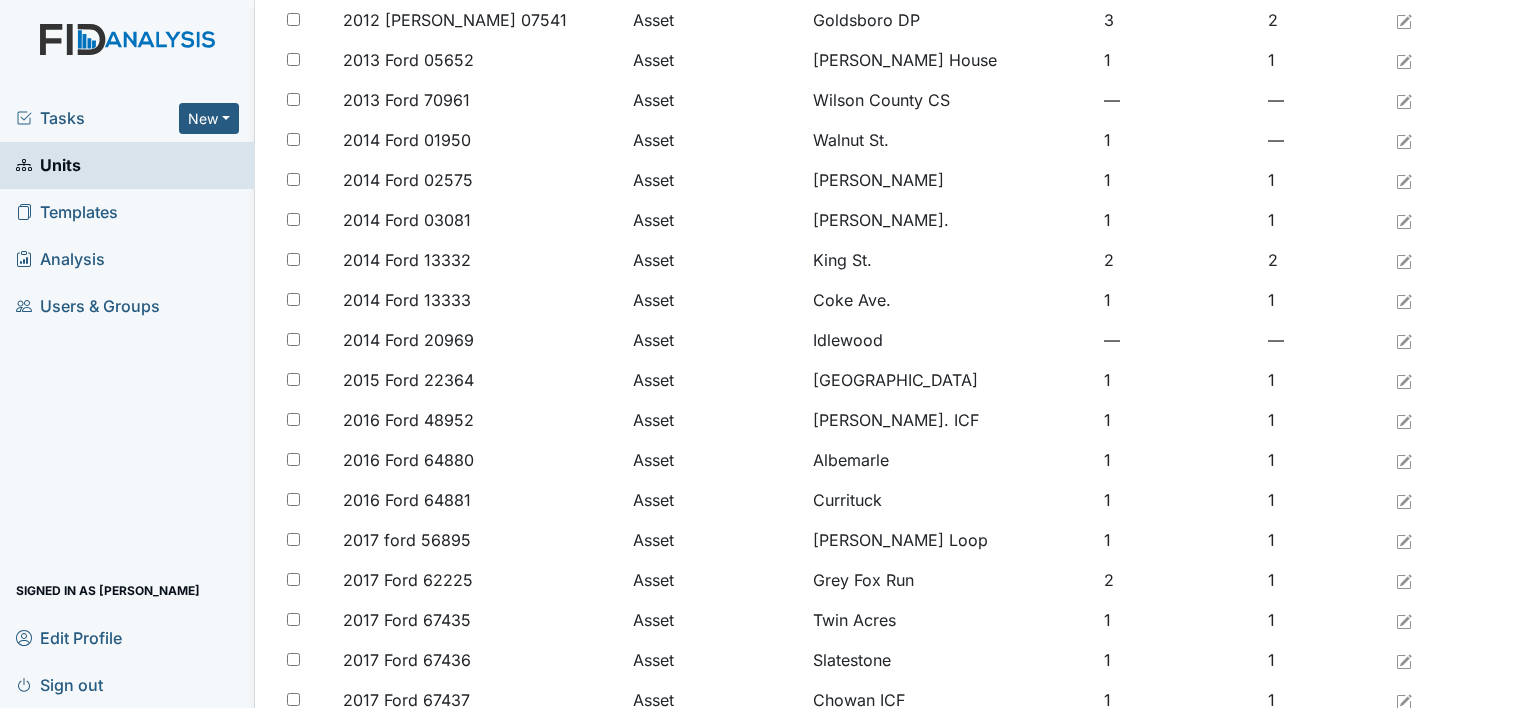 scroll, scrollTop: 200, scrollLeft: 0, axis: vertical 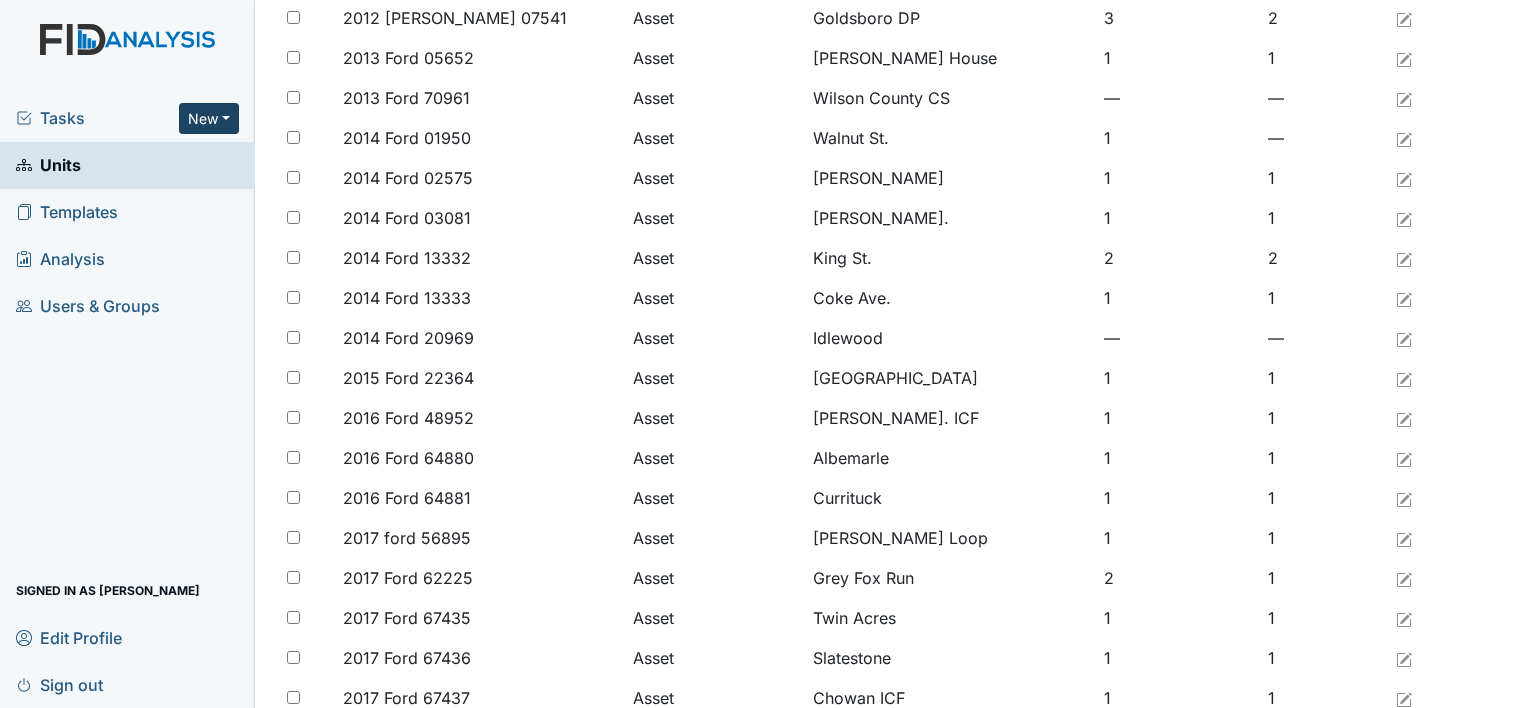 click on "New" at bounding box center [209, 118] 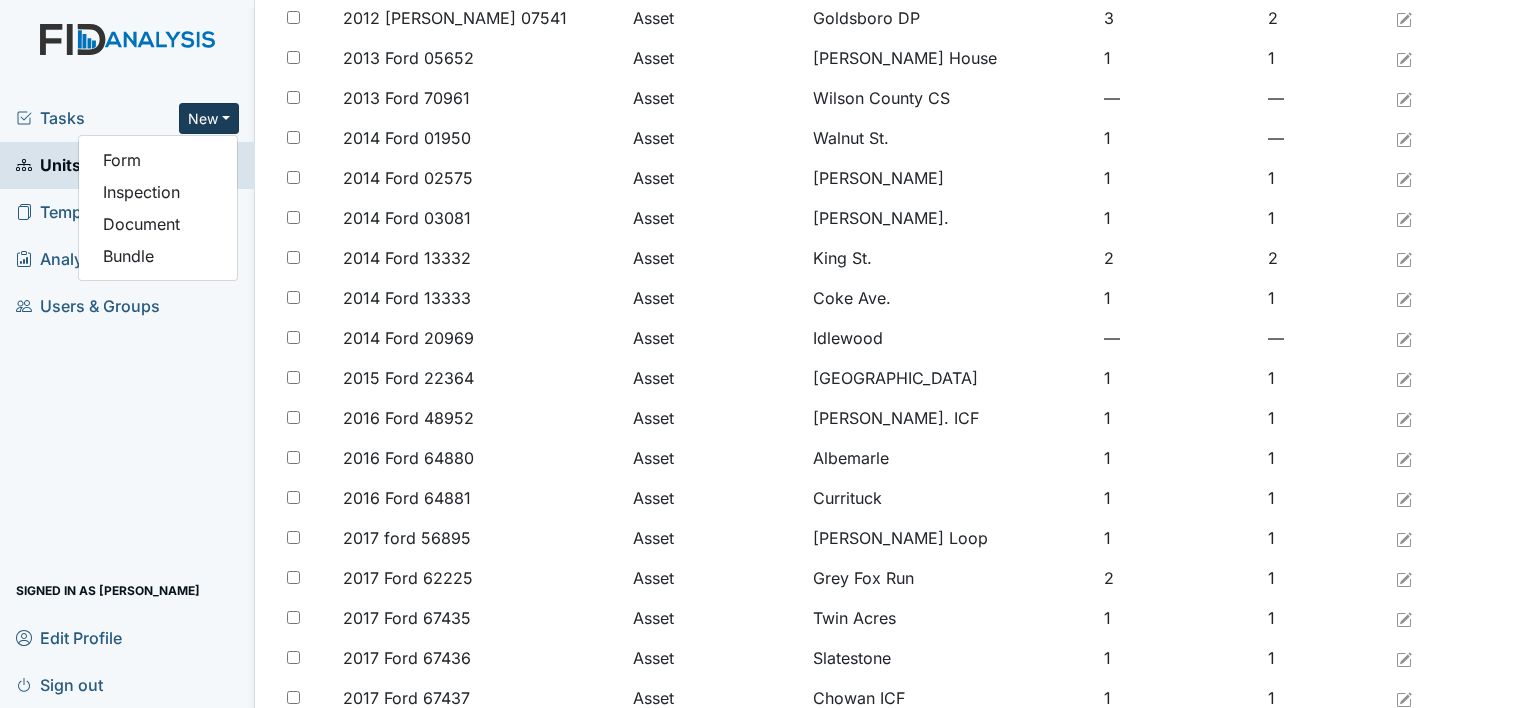 click on "Tasks" at bounding box center [97, 118] 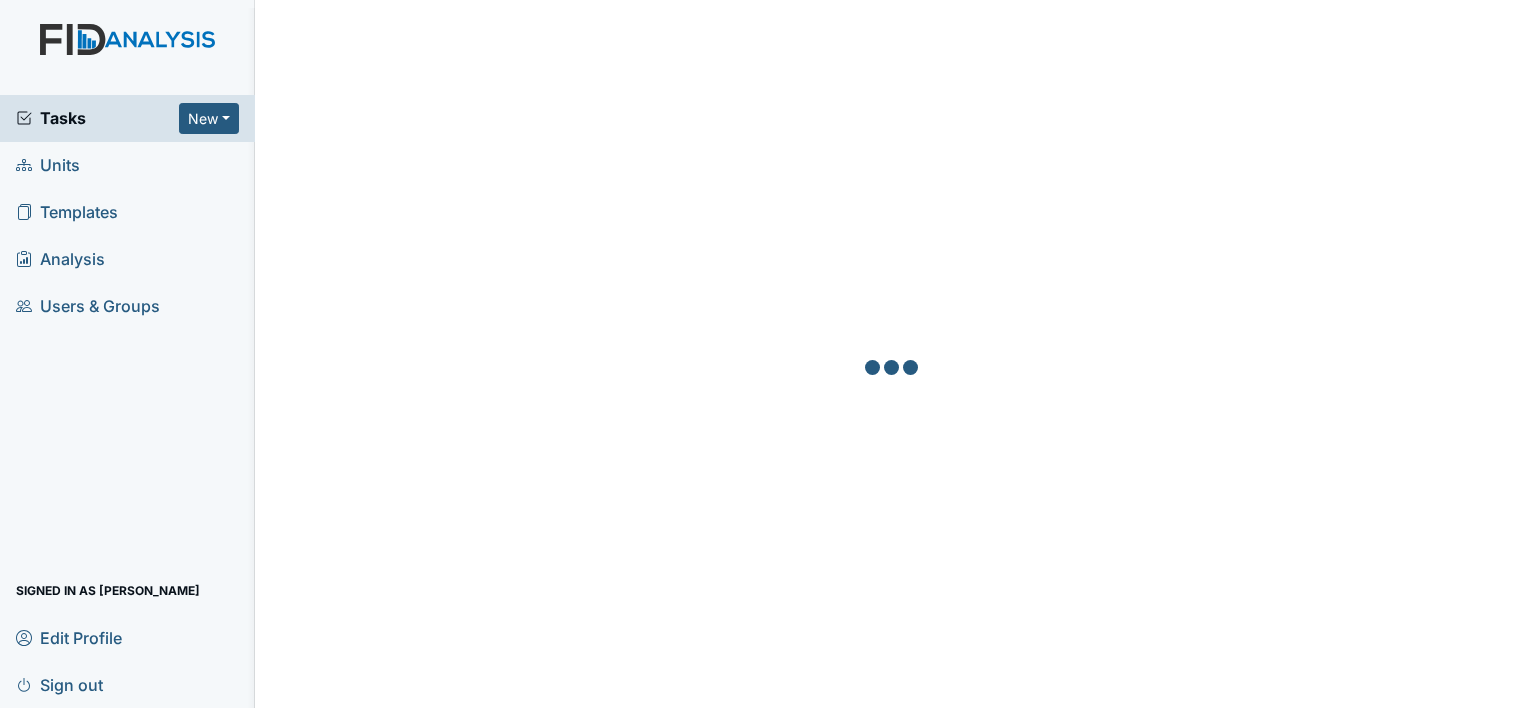 scroll, scrollTop: 0, scrollLeft: 0, axis: both 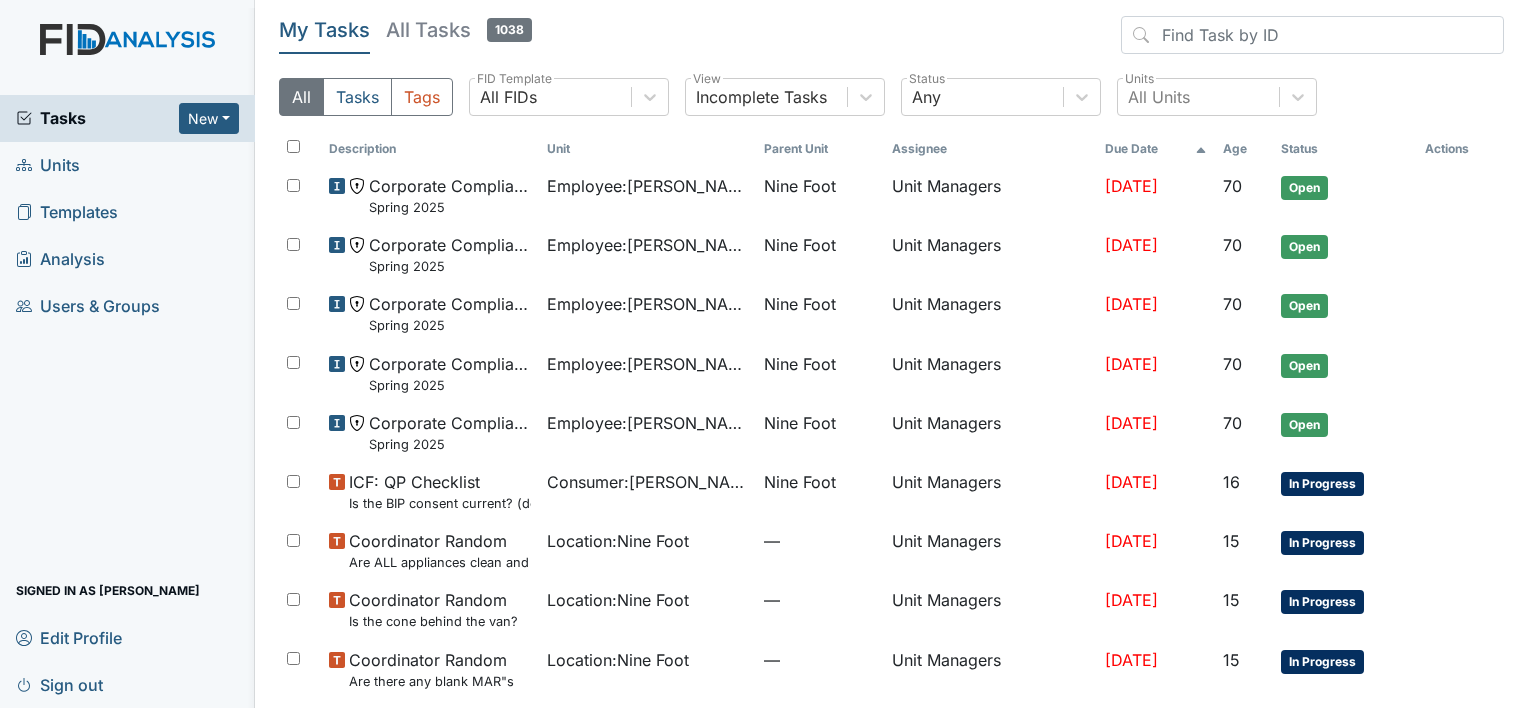click on "Analysis" at bounding box center (60, 259) 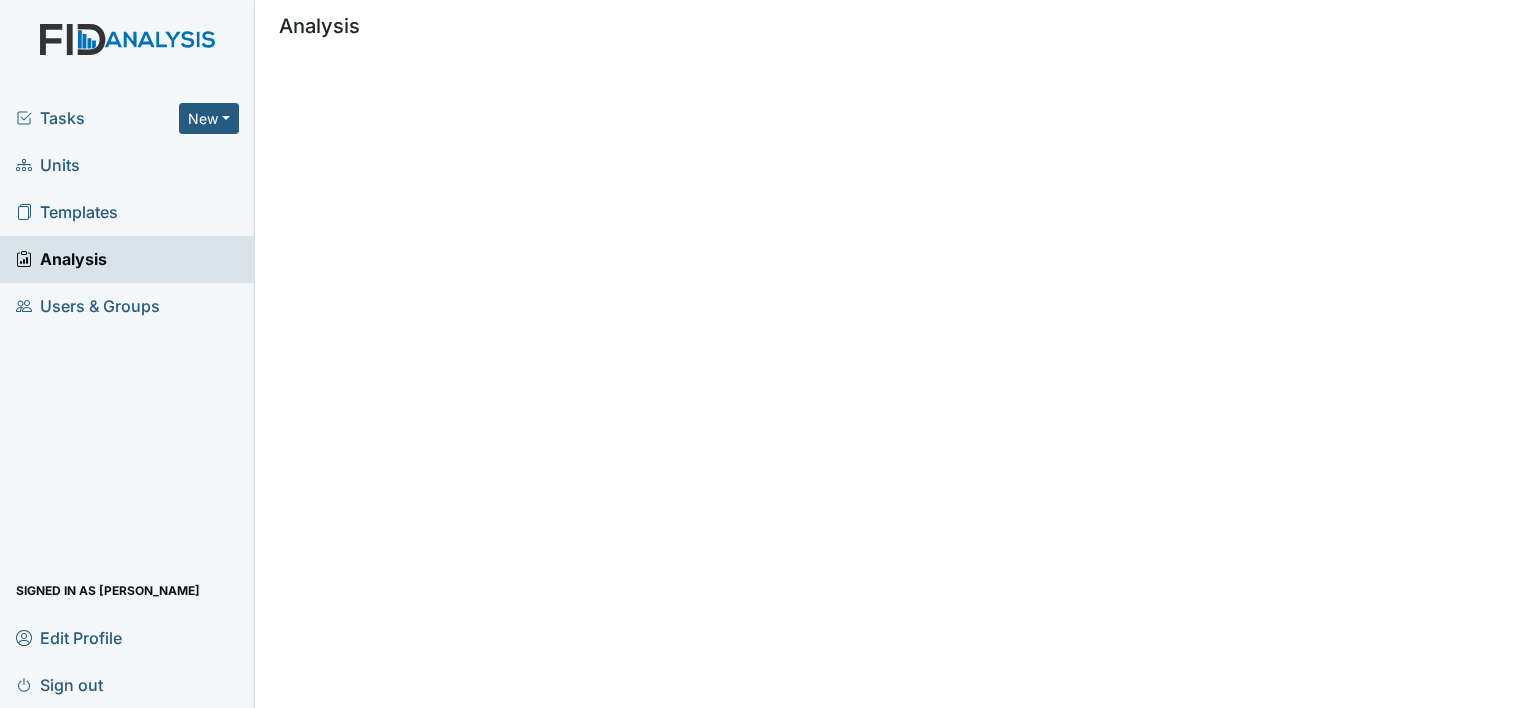 scroll, scrollTop: 0, scrollLeft: 0, axis: both 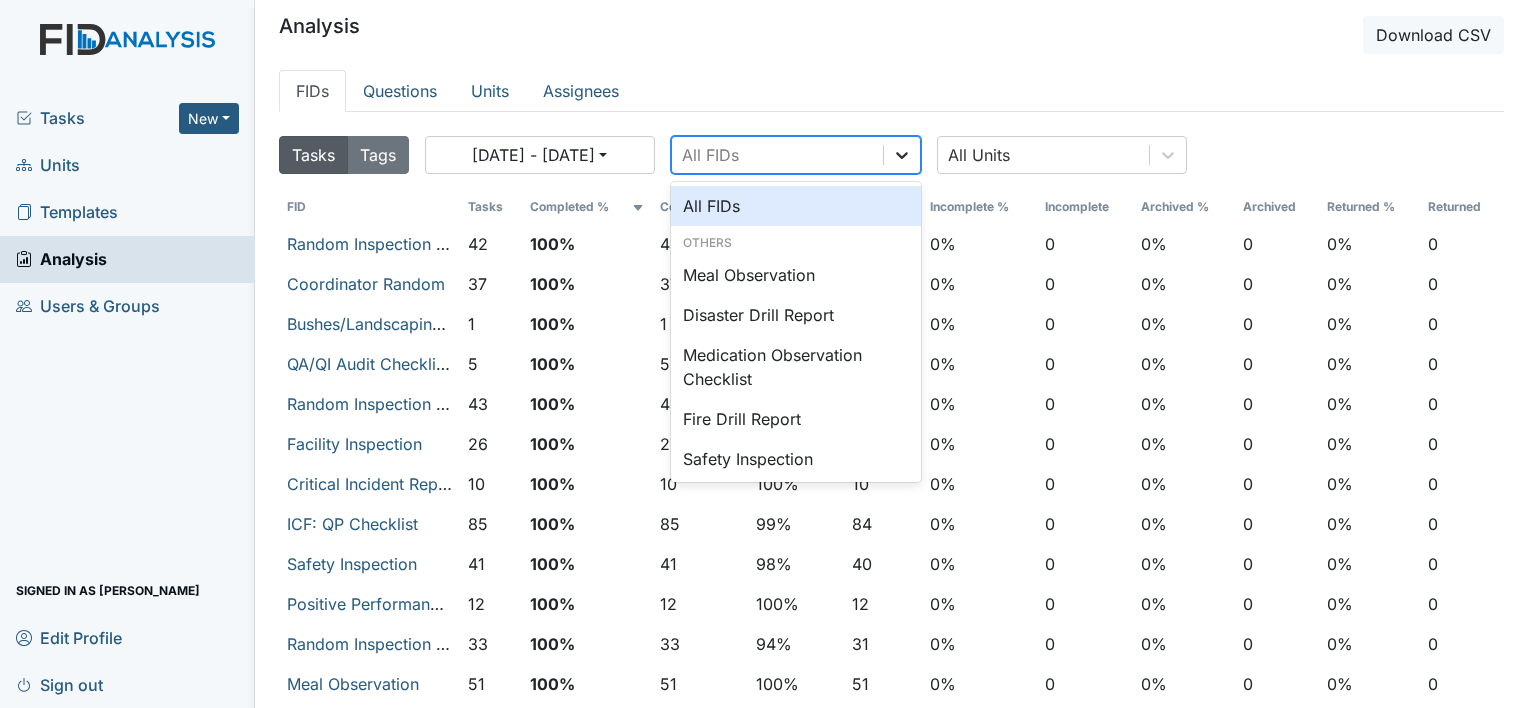 click 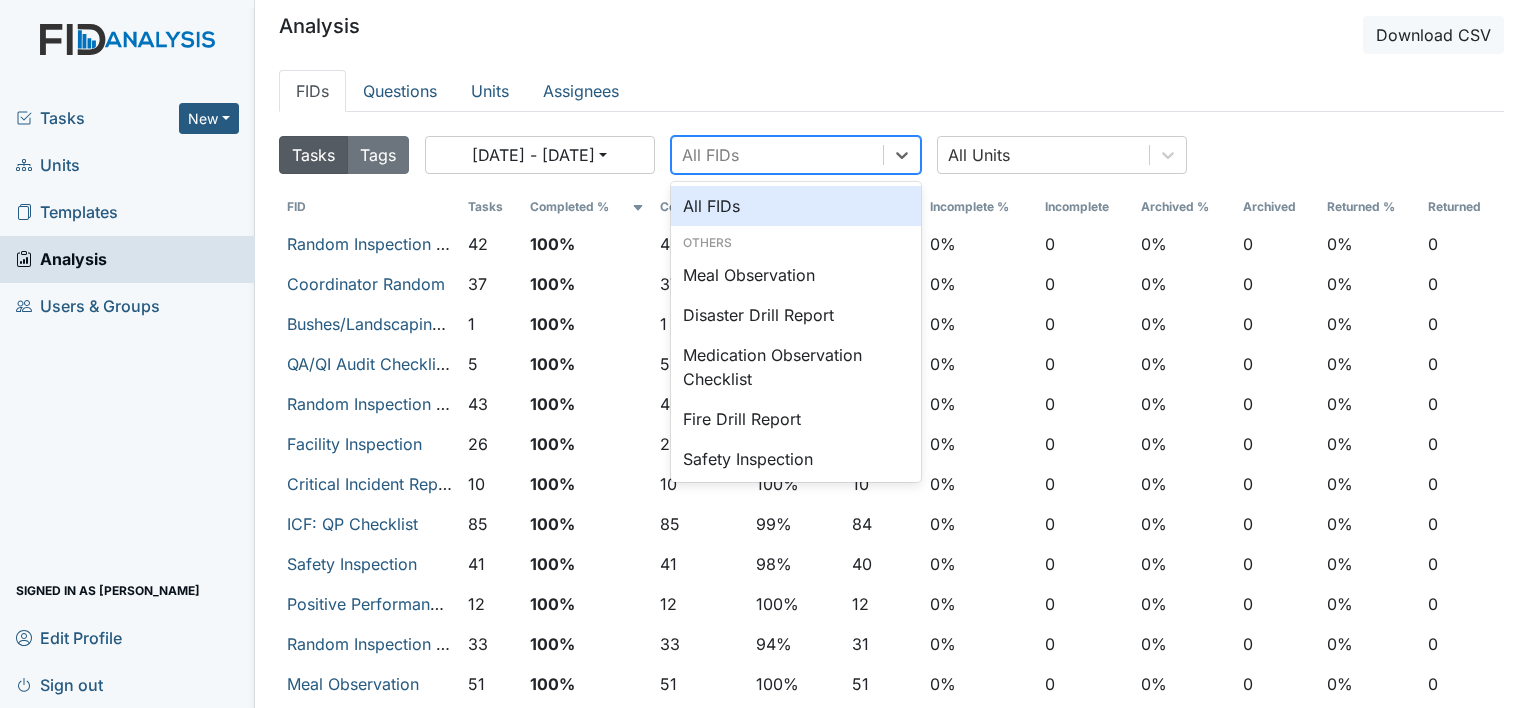 click on "All FIDs" at bounding box center (710, 155) 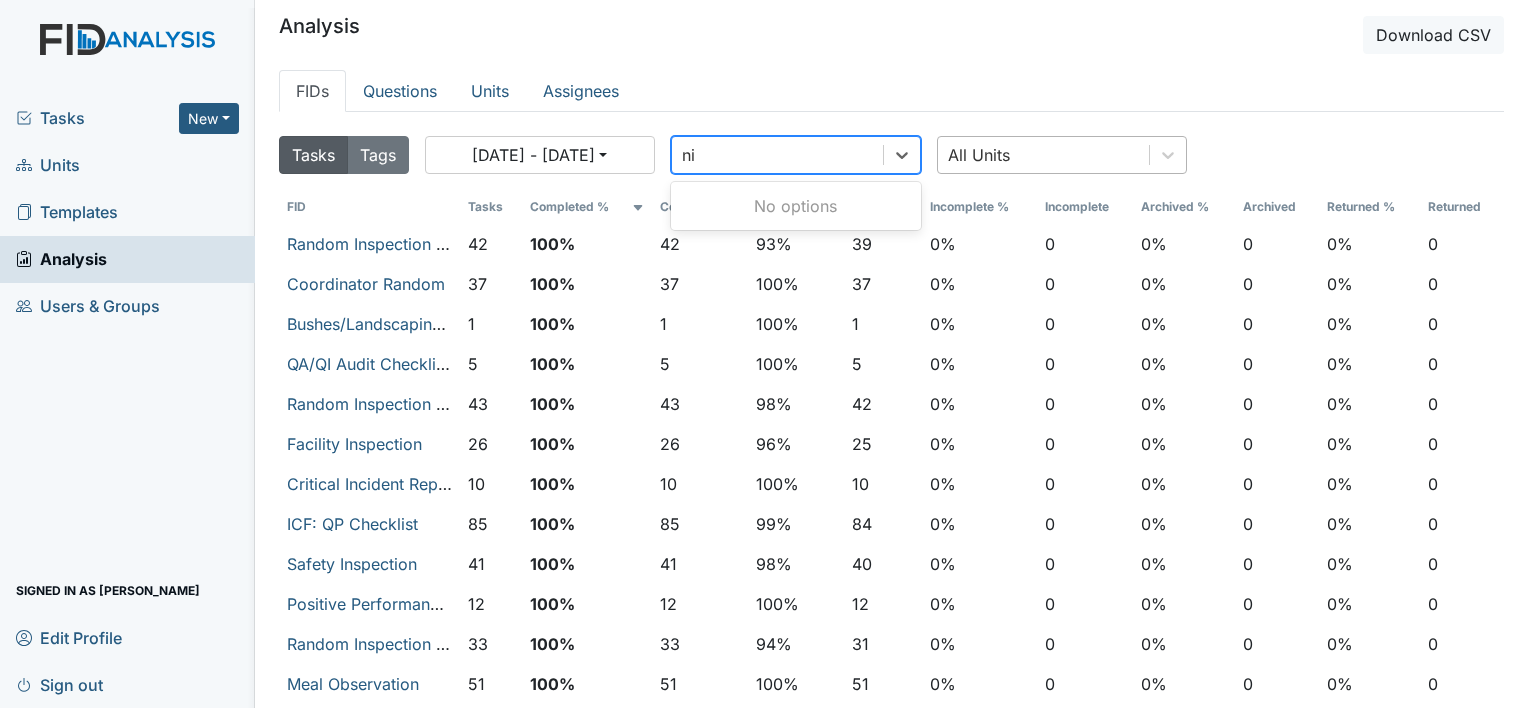 type on "n" 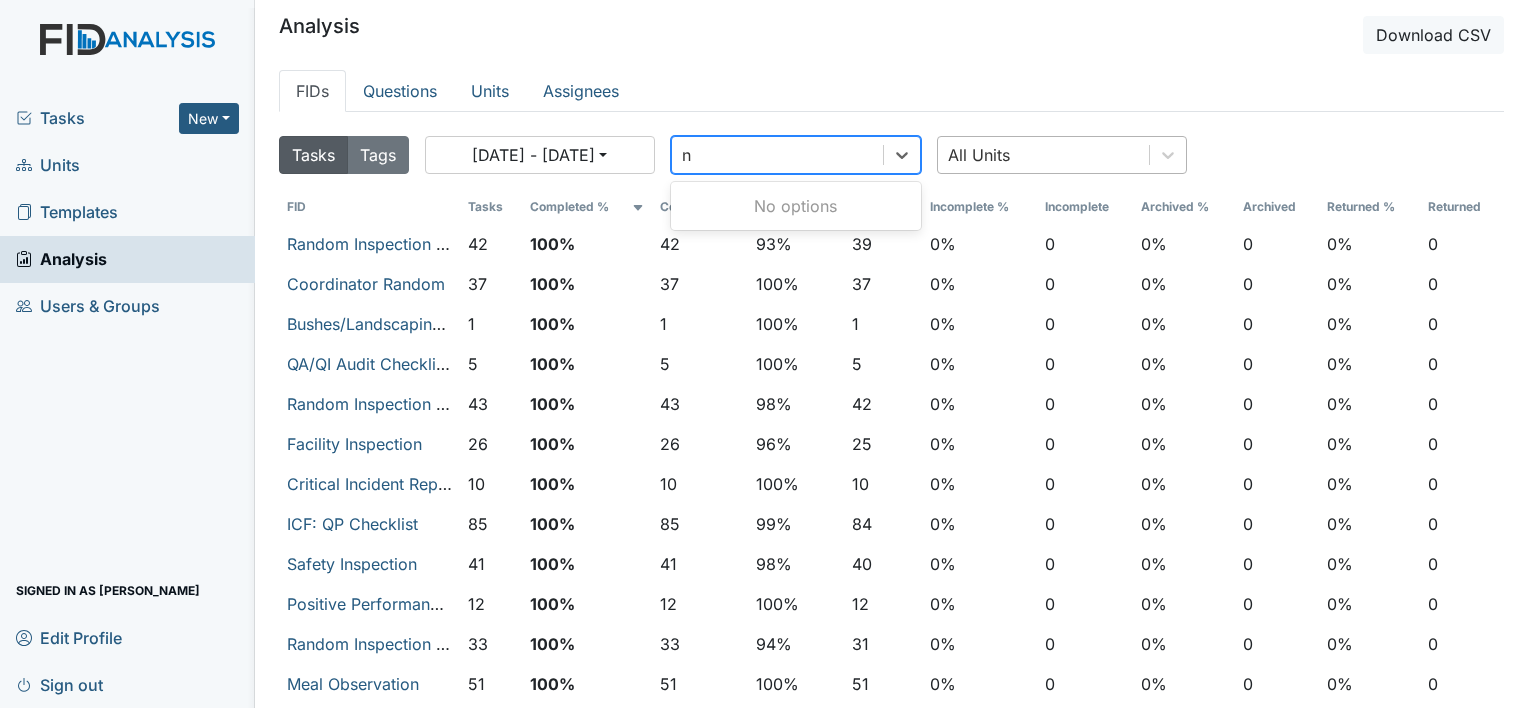type 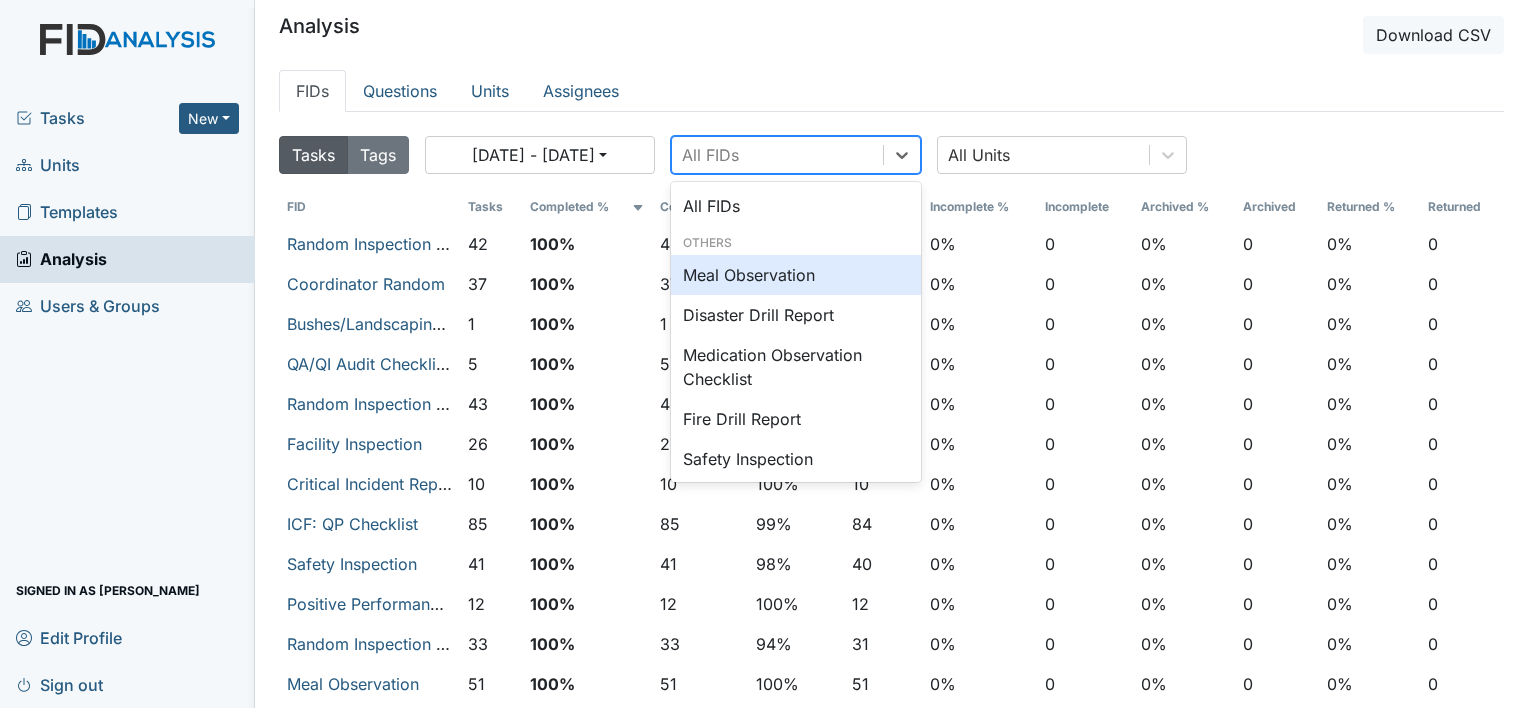 click on "Meal Observation" at bounding box center [796, 275] 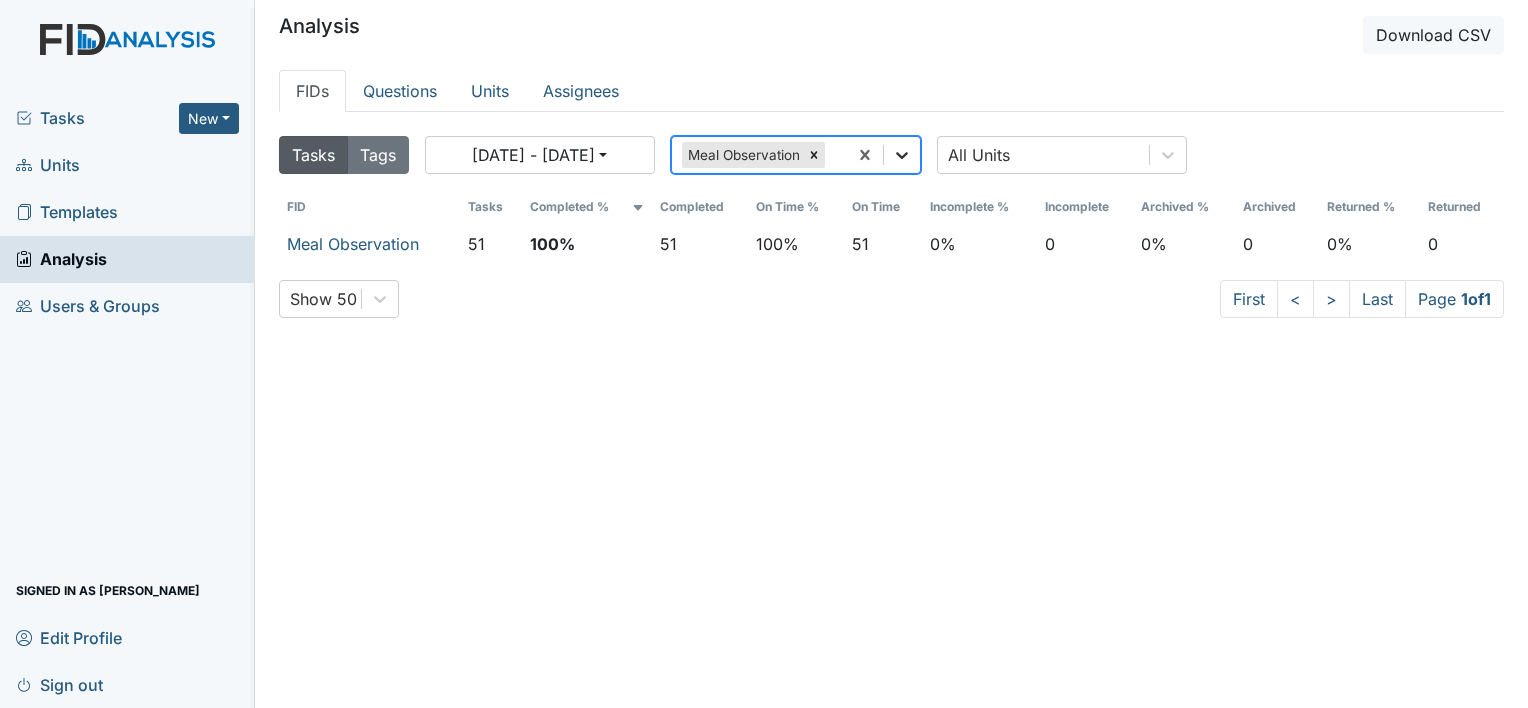 click 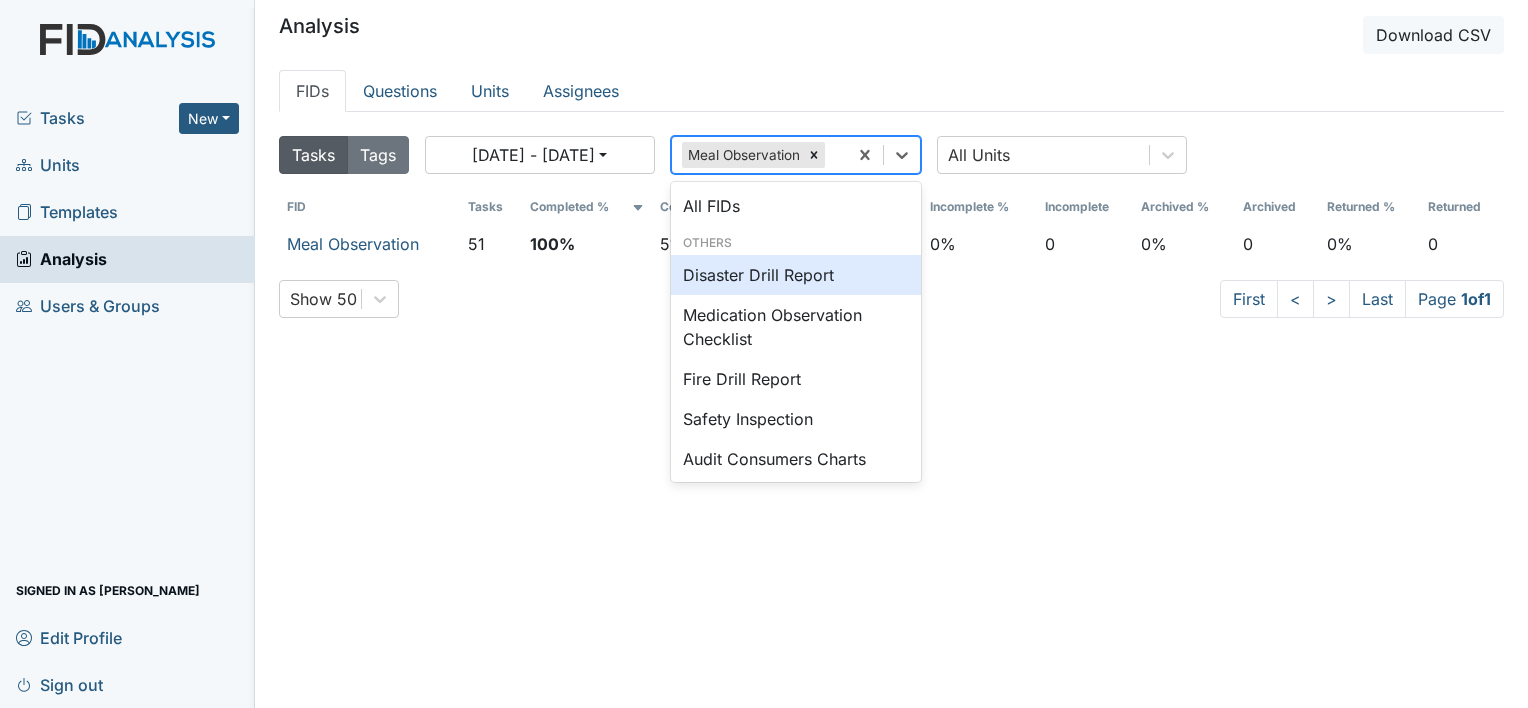 click on "Disaster Drill Report" at bounding box center [796, 275] 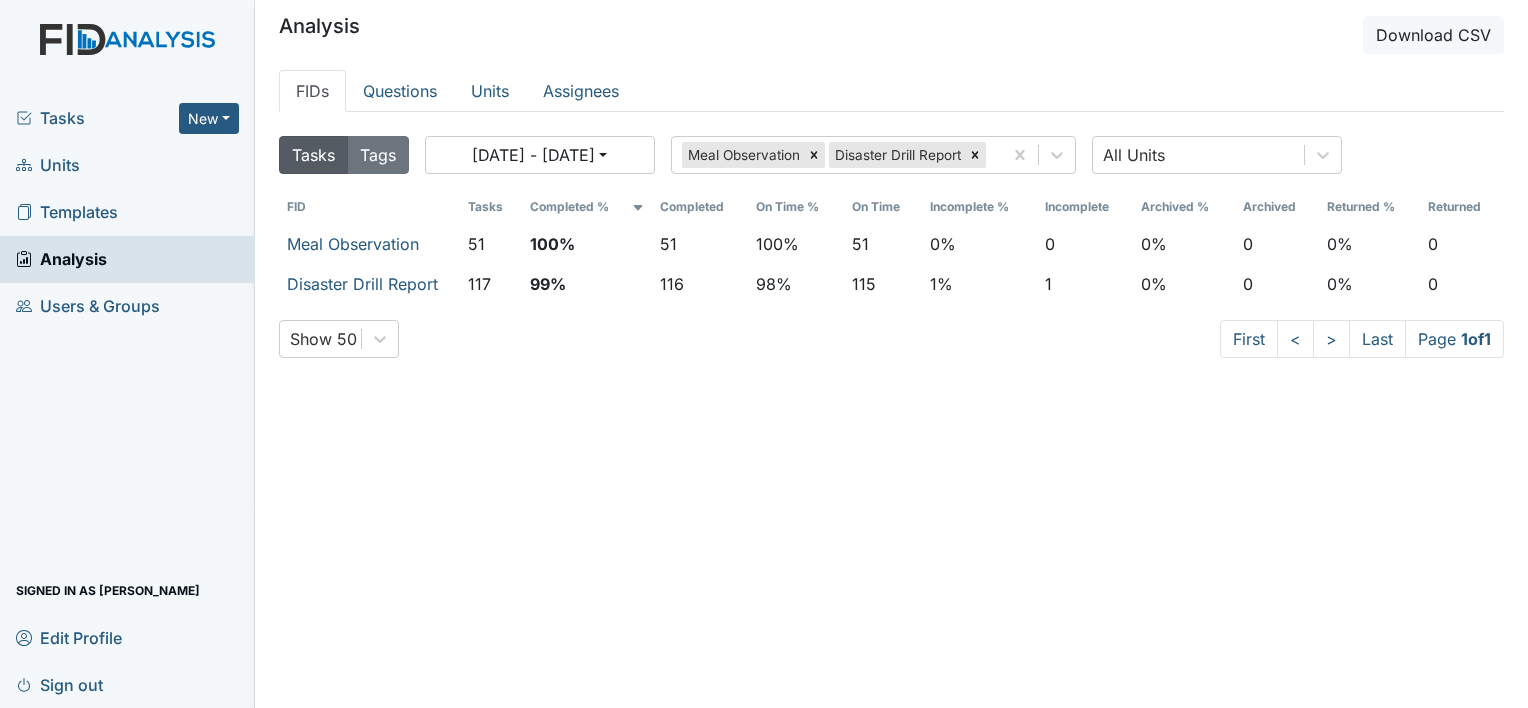 click on "Tasks" at bounding box center [97, 118] 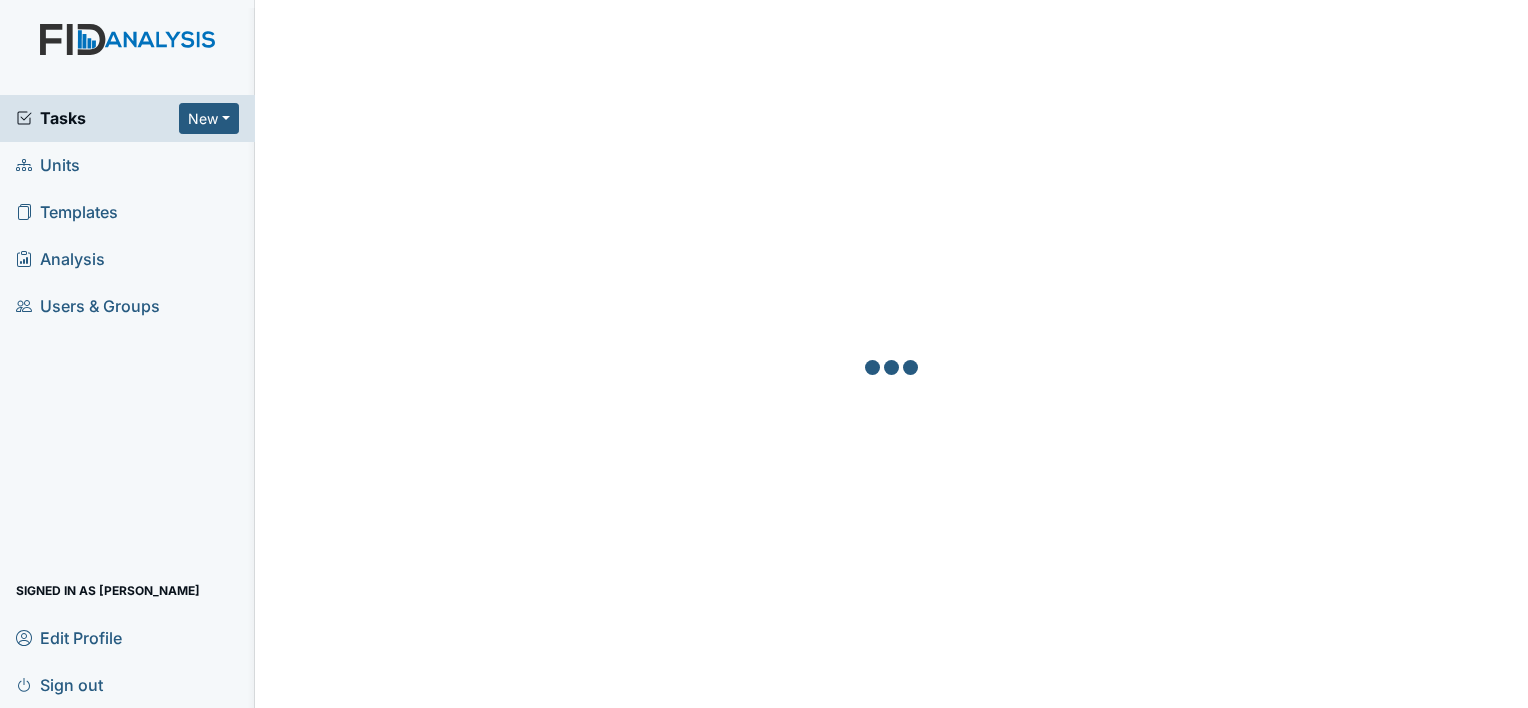scroll, scrollTop: 0, scrollLeft: 0, axis: both 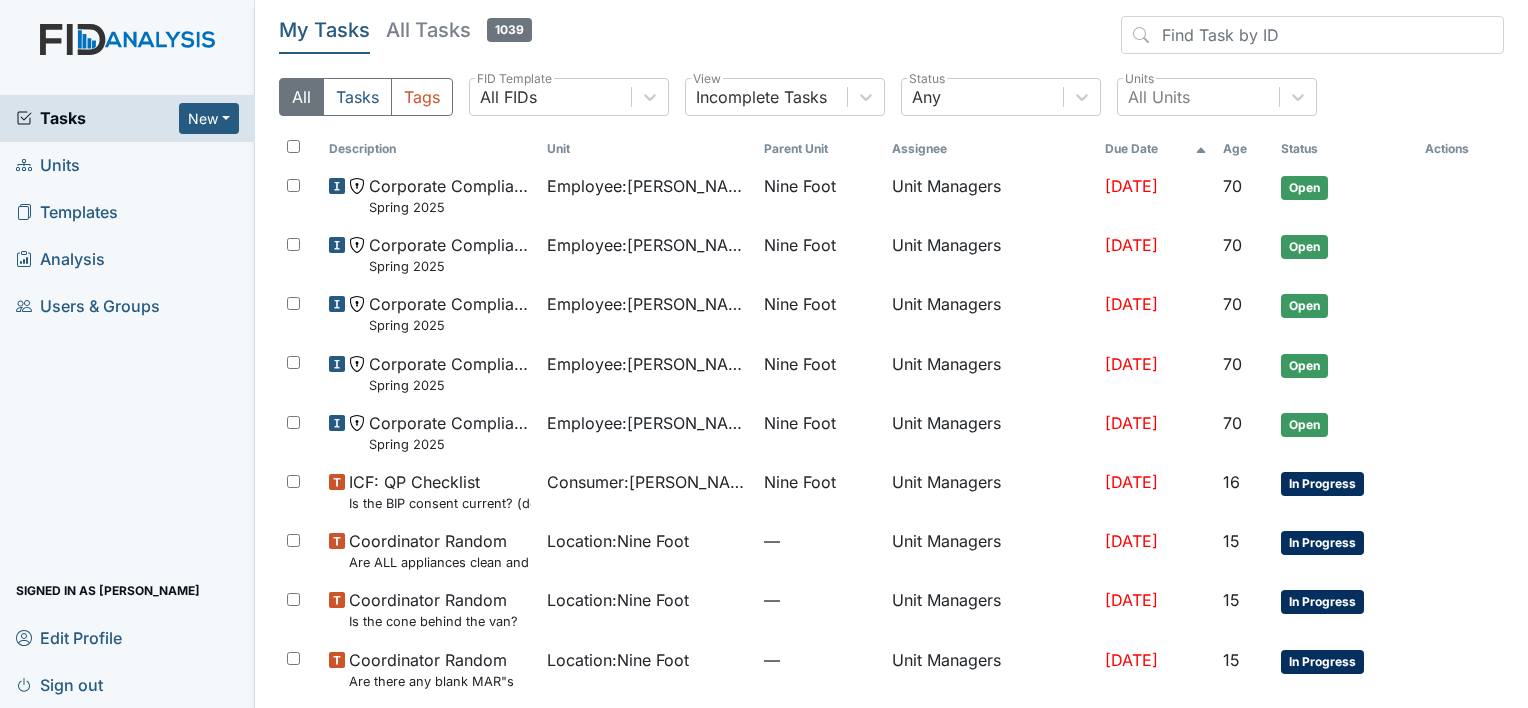 click on "Tasks" at bounding box center (97, 118) 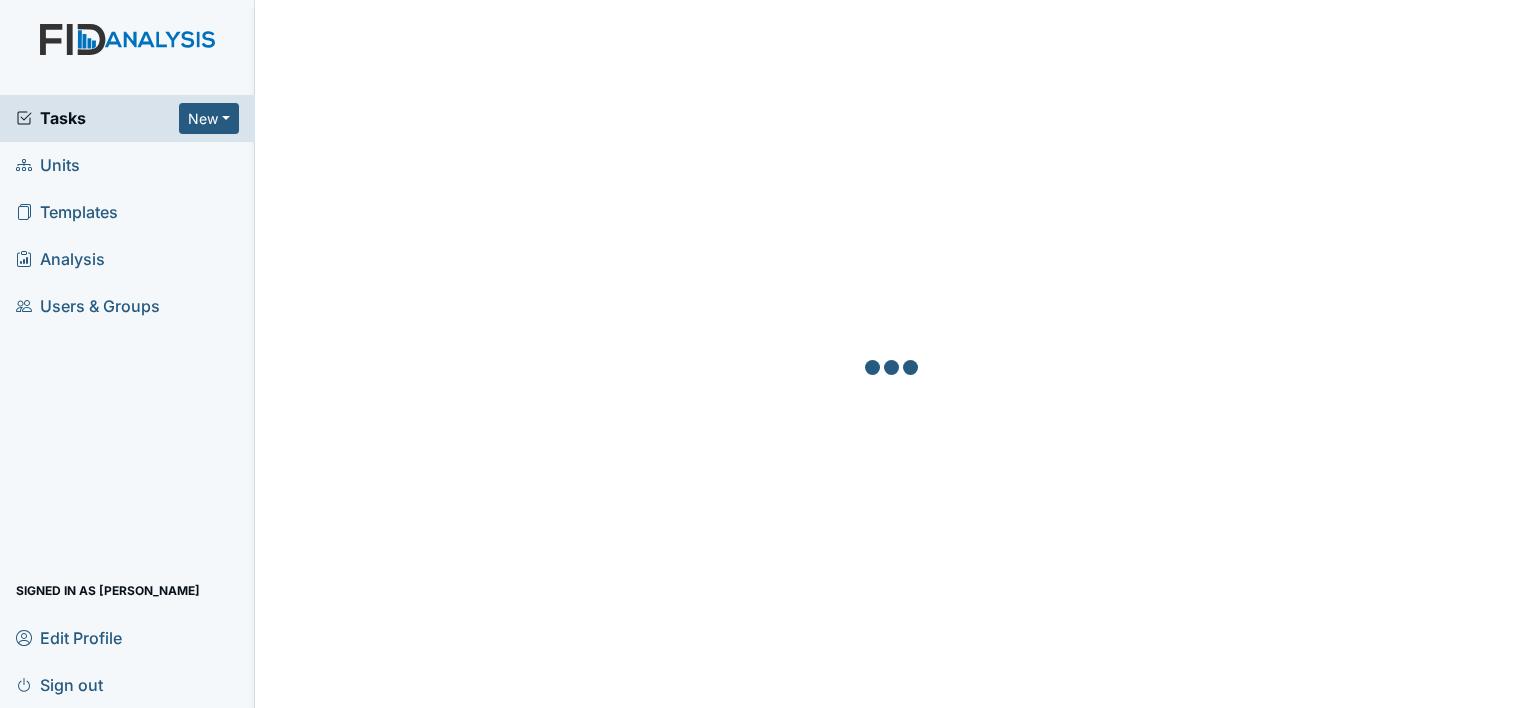 scroll, scrollTop: 0, scrollLeft: 0, axis: both 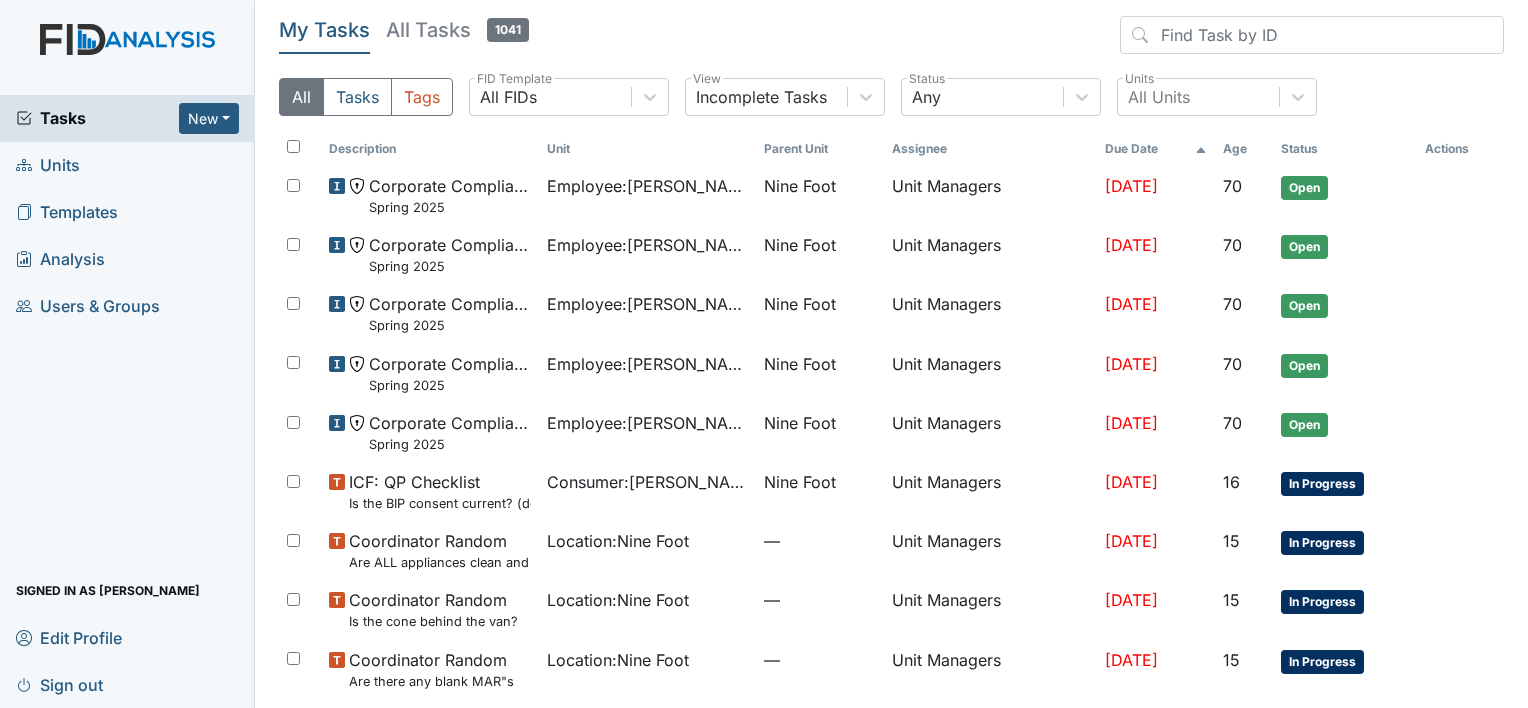 click on "Tasks" at bounding box center [97, 118] 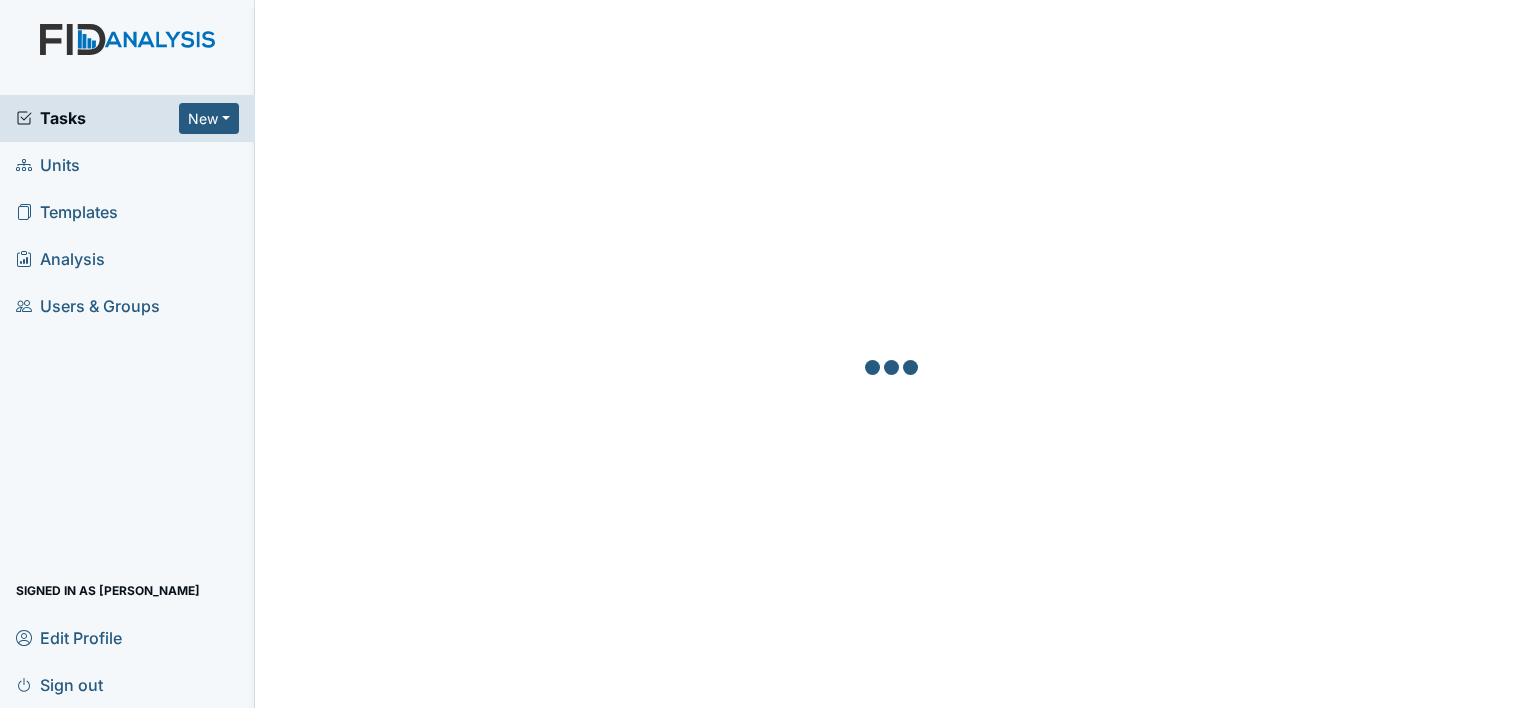 scroll, scrollTop: 0, scrollLeft: 0, axis: both 